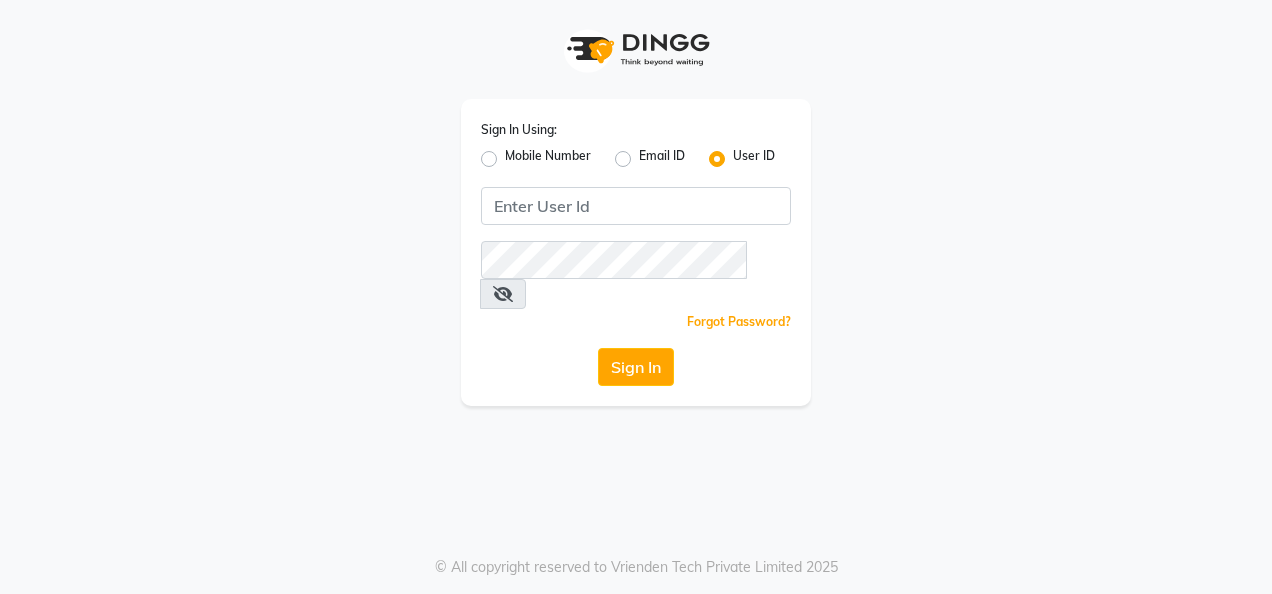 scroll, scrollTop: 0, scrollLeft: 0, axis: both 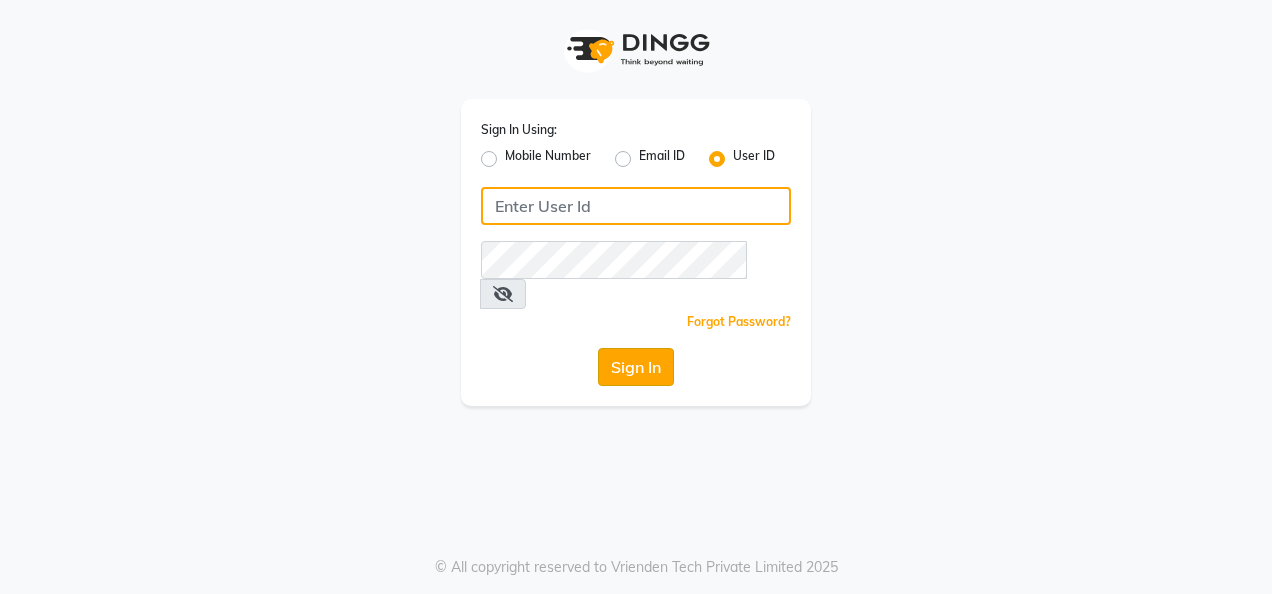 type on "colormecrazy" 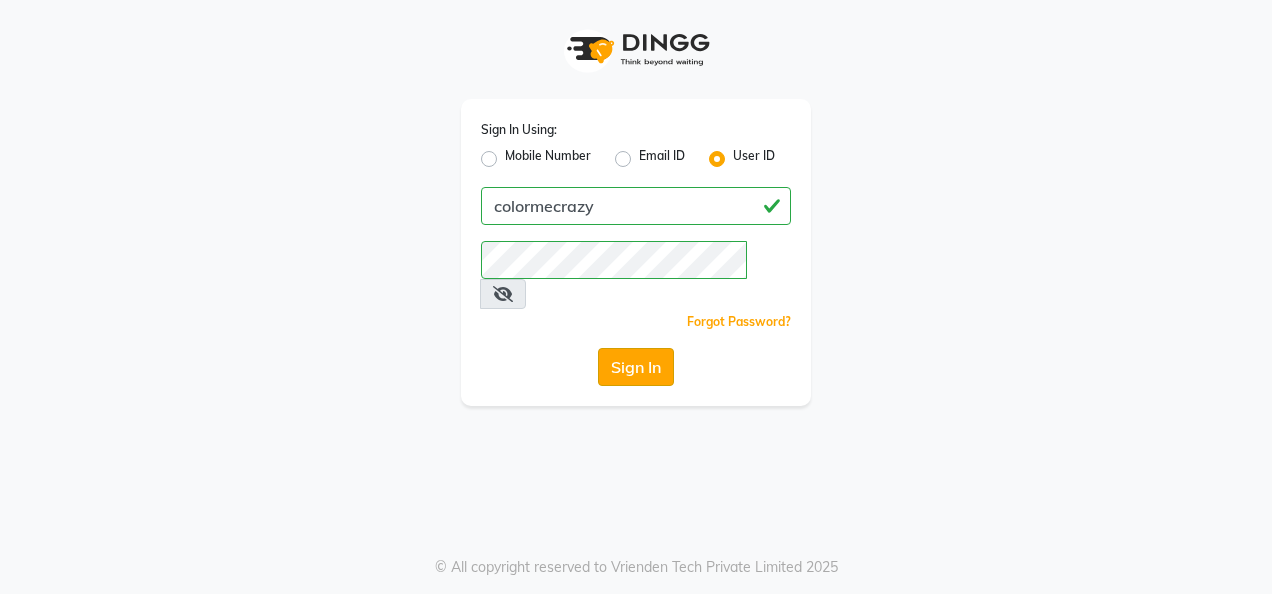 click on "Sign In" 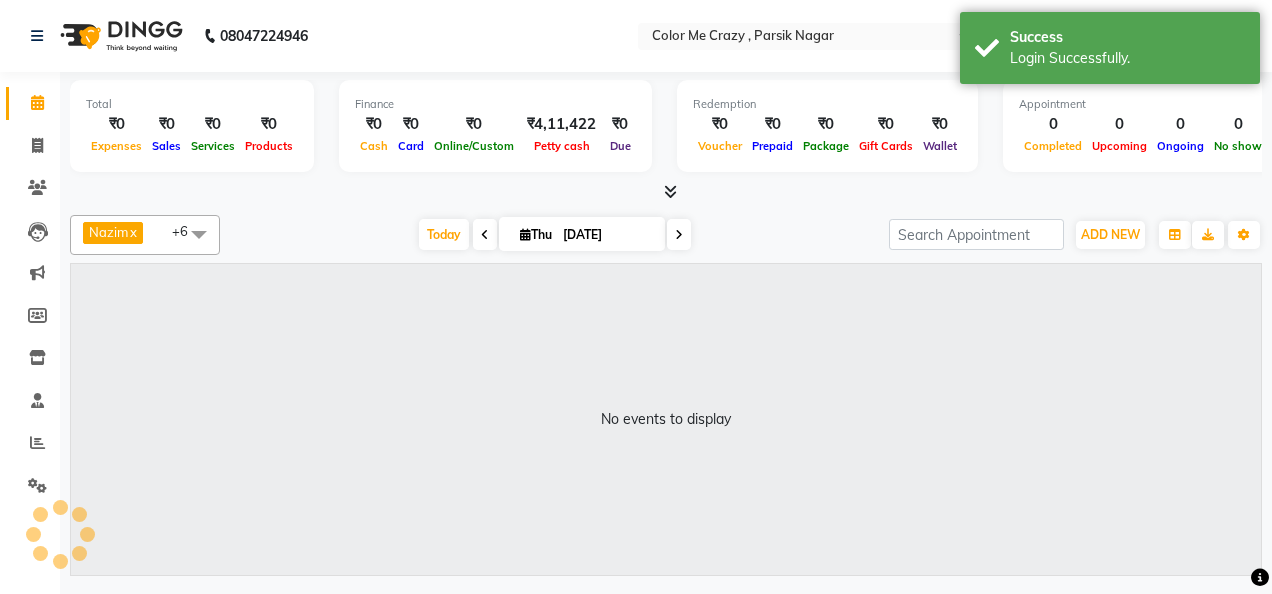 select on "en" 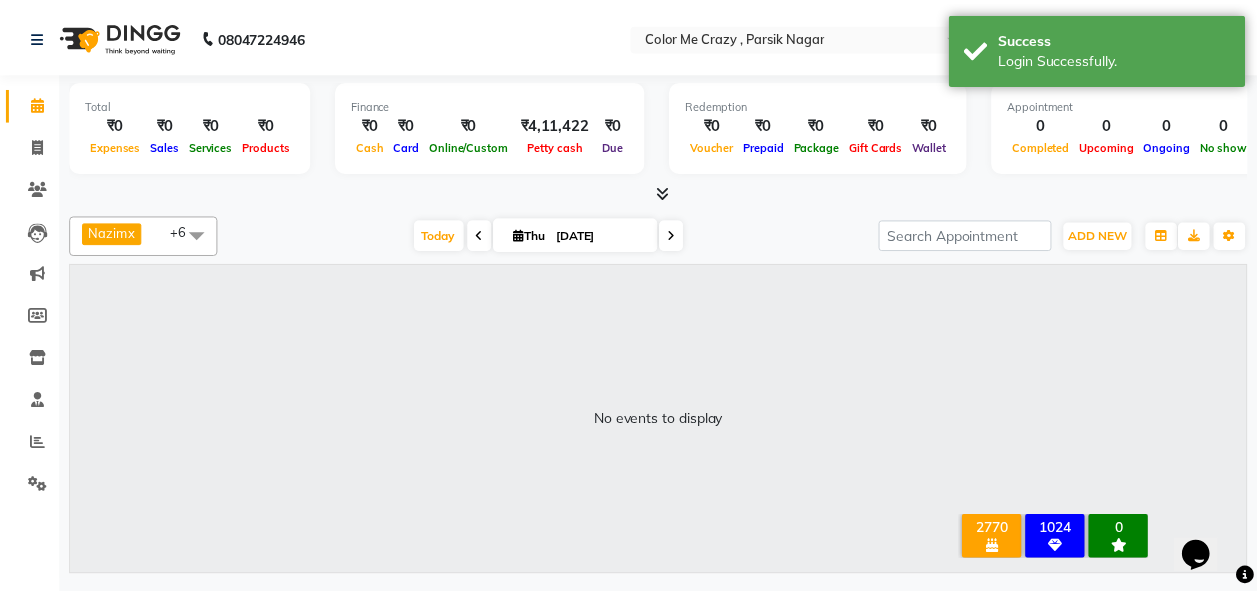 scroll, scrollTop: 0, scrollLeft: 0, axis: both 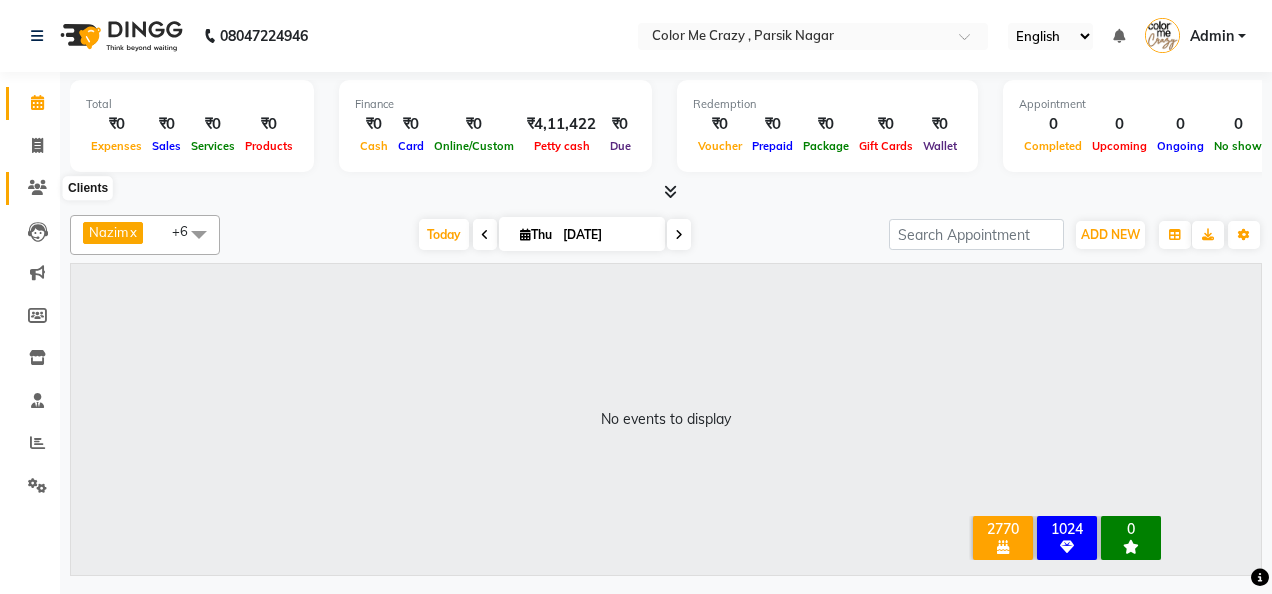 click 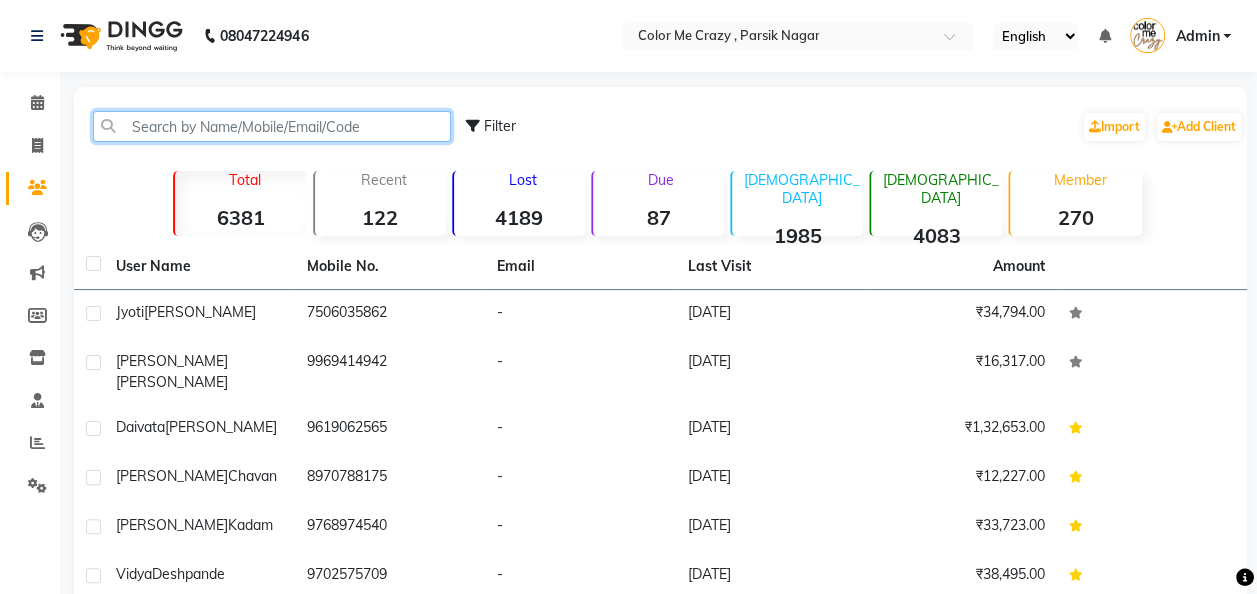 click 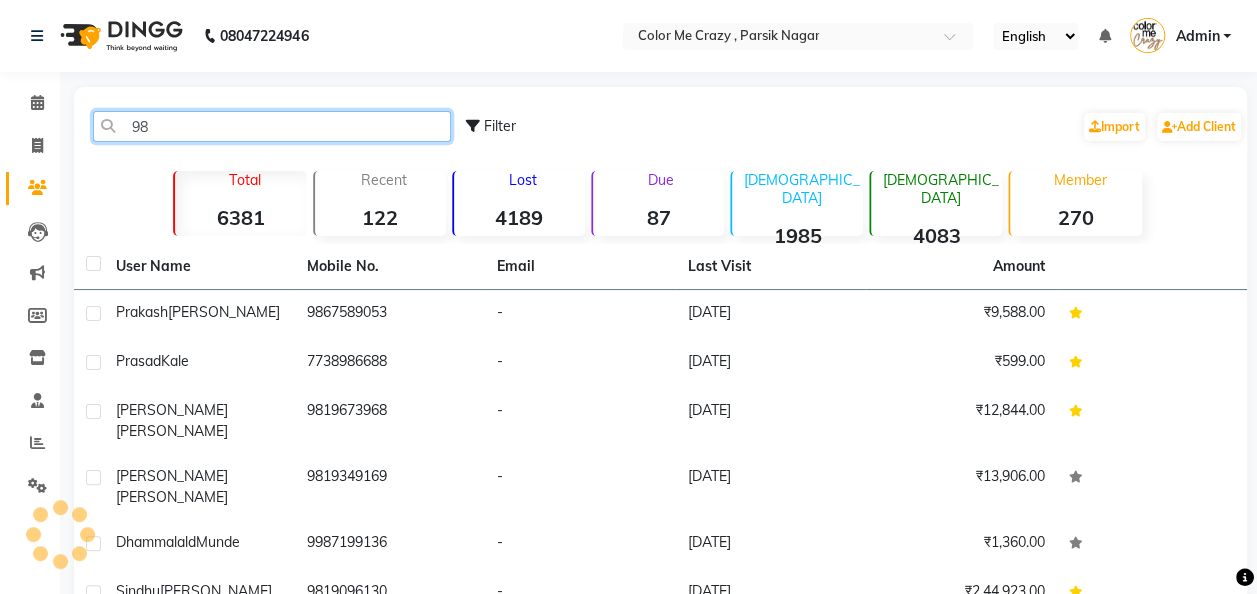 type on "9" 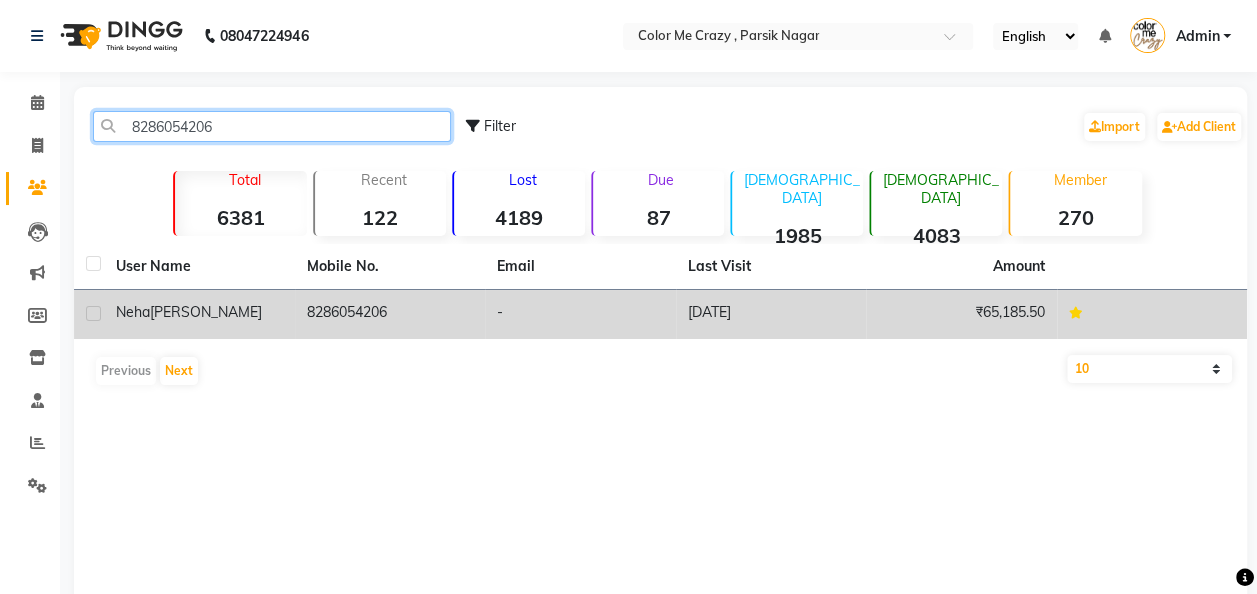 type on "8286054206" 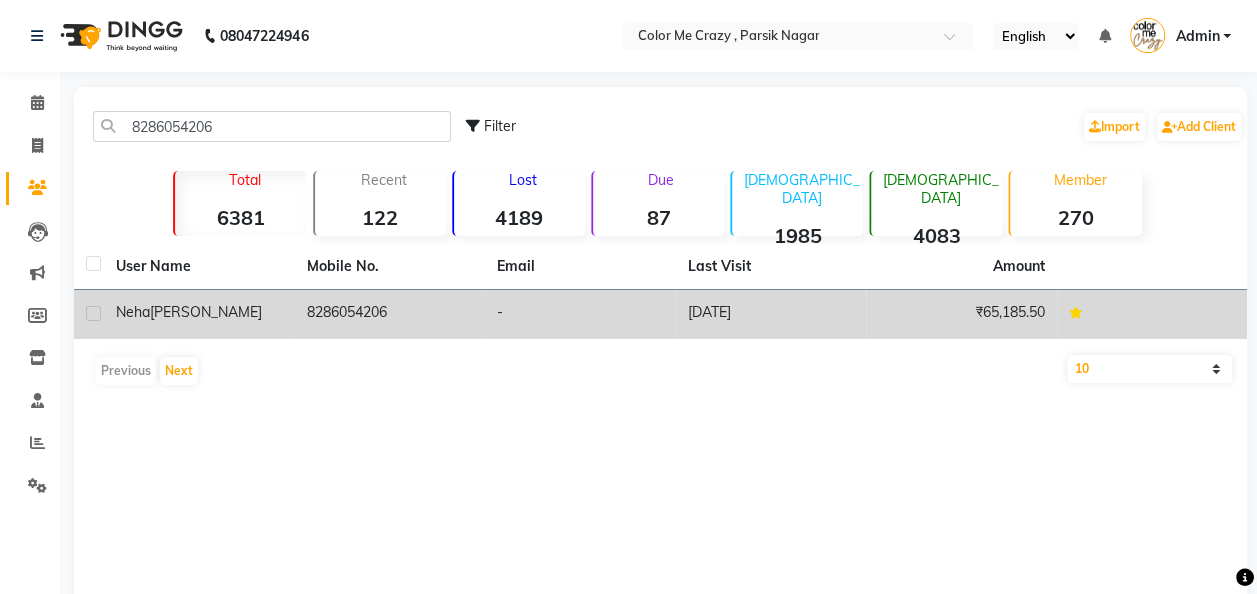 click on "[PERSON_NAME]" 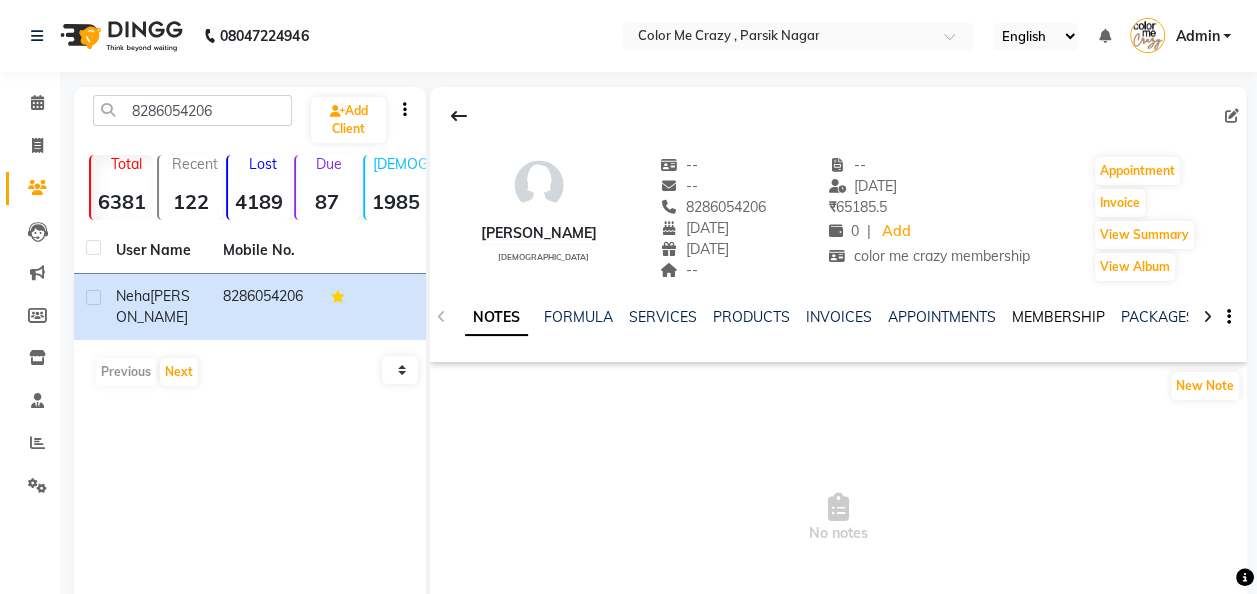 click on "MEMBERSHIP" 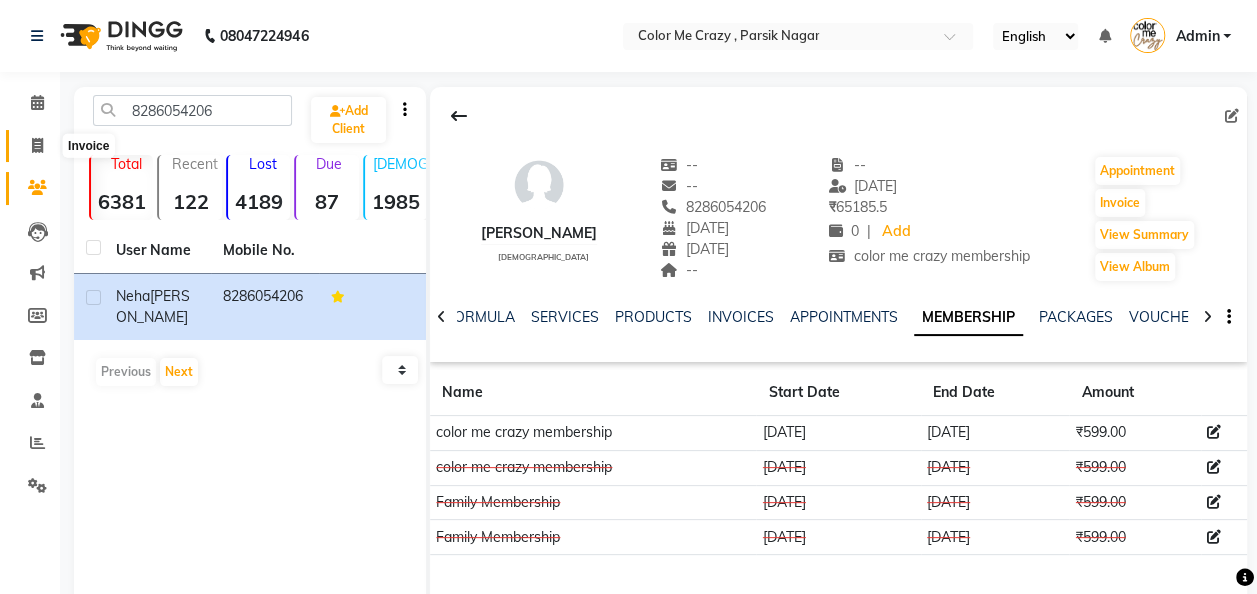 click 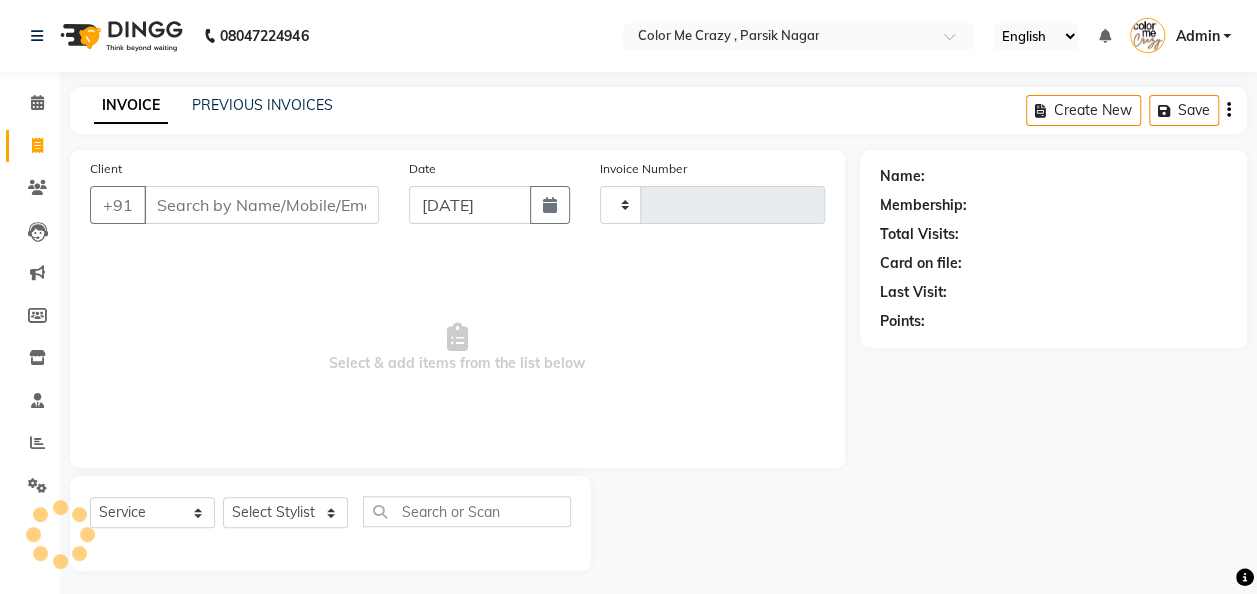 scroll, scrollTop: 6, scrollLeft: 0, axis: vertical 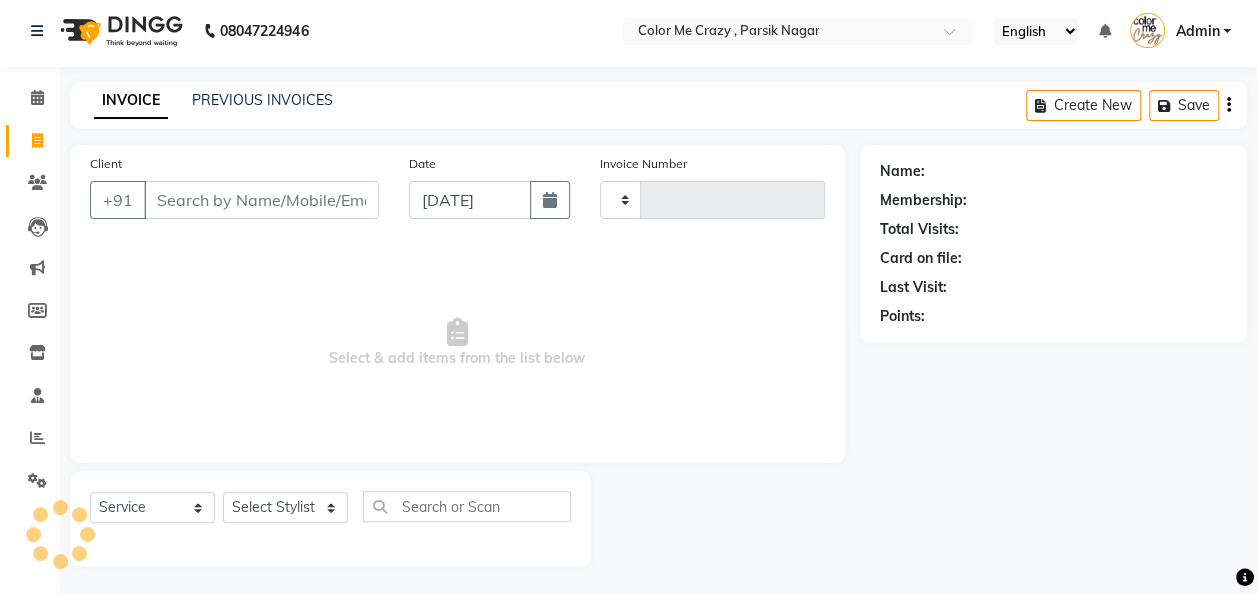 type on "0177" 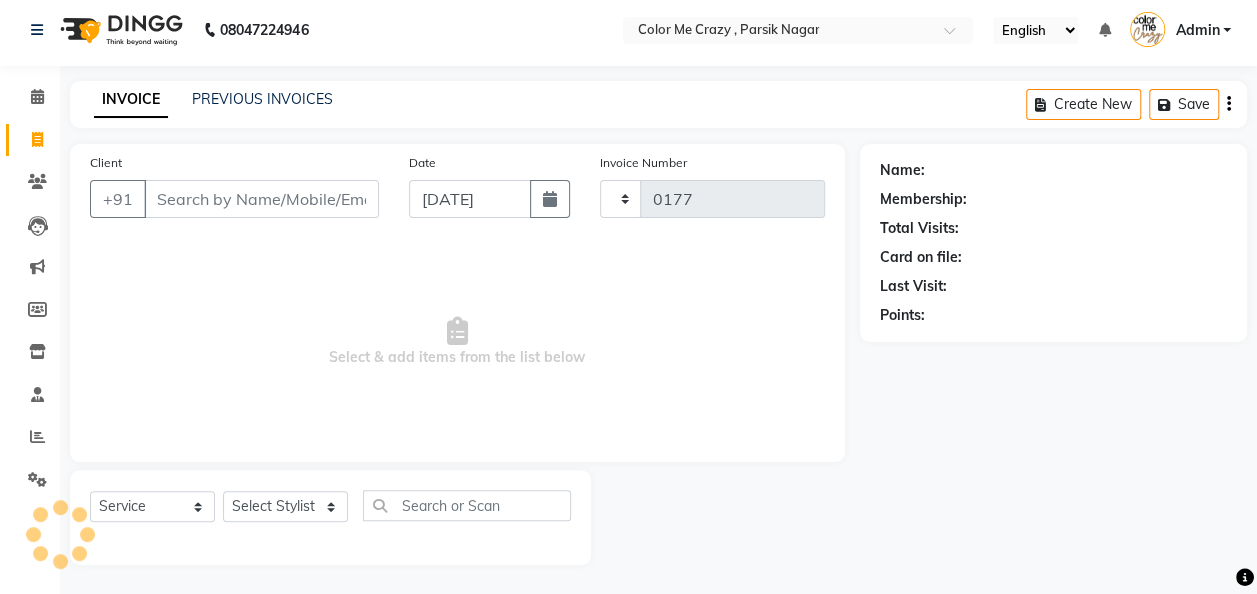 select on "120" 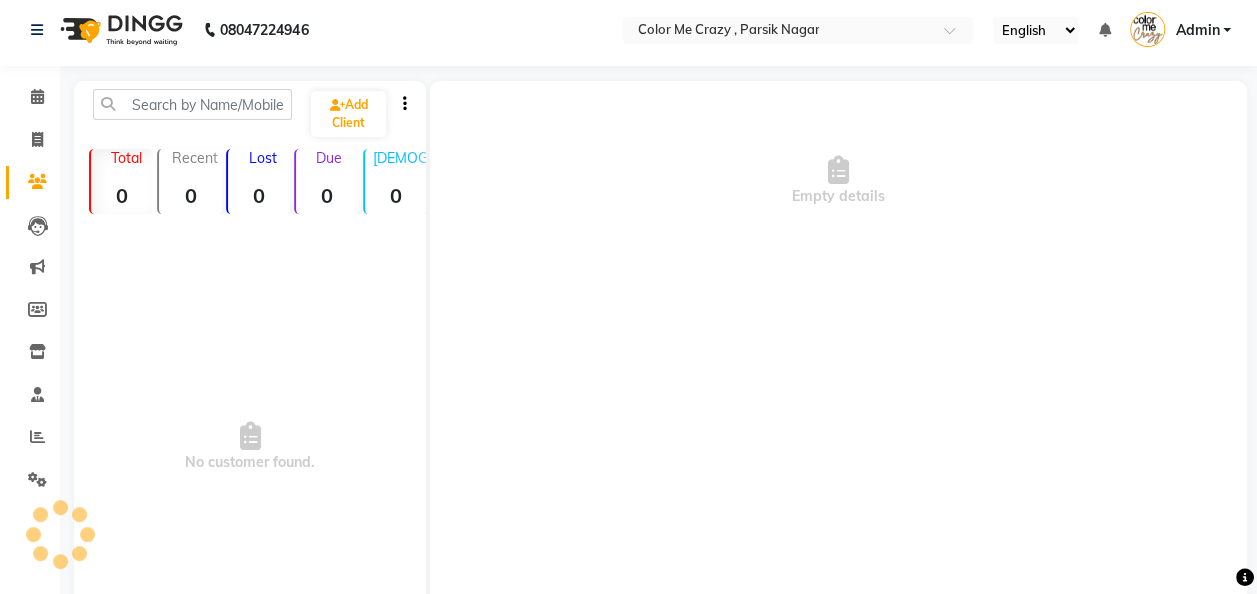scroll, scrollTop: 0, scrollLeft: 0, axis: both 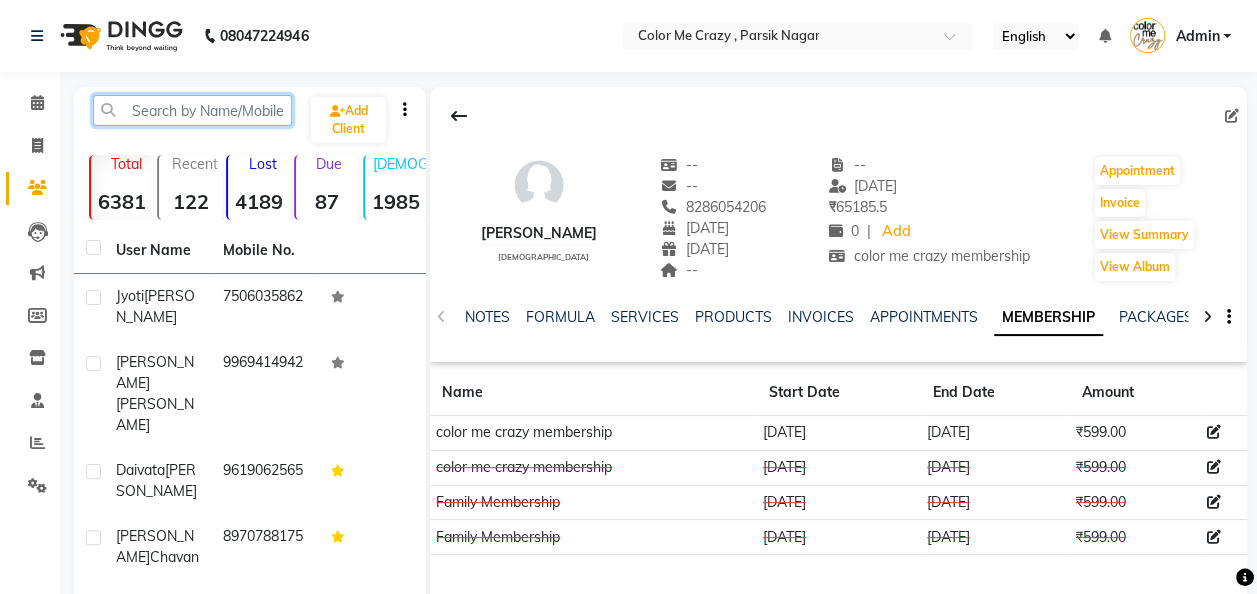 click 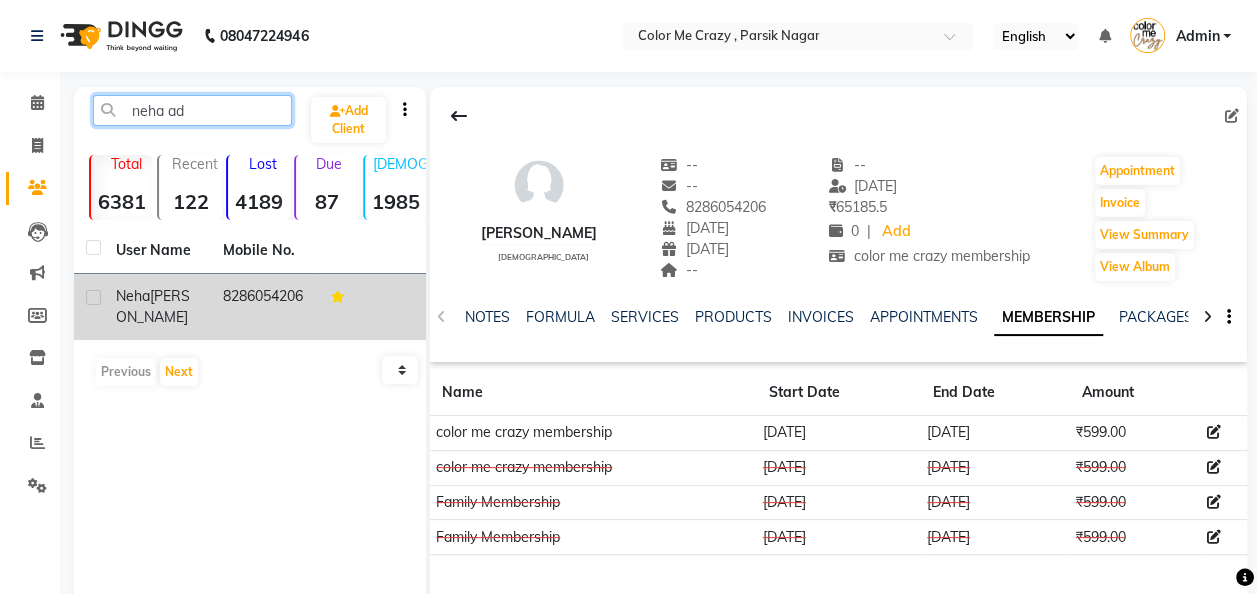 type on "neha ad" 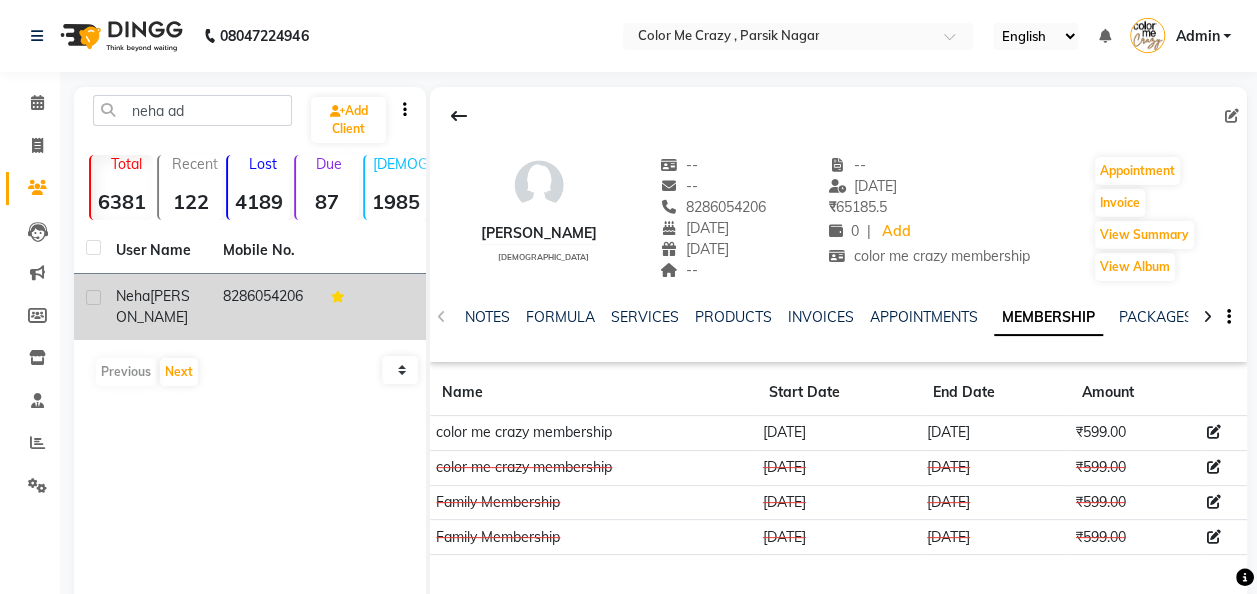 click on "8286054206" 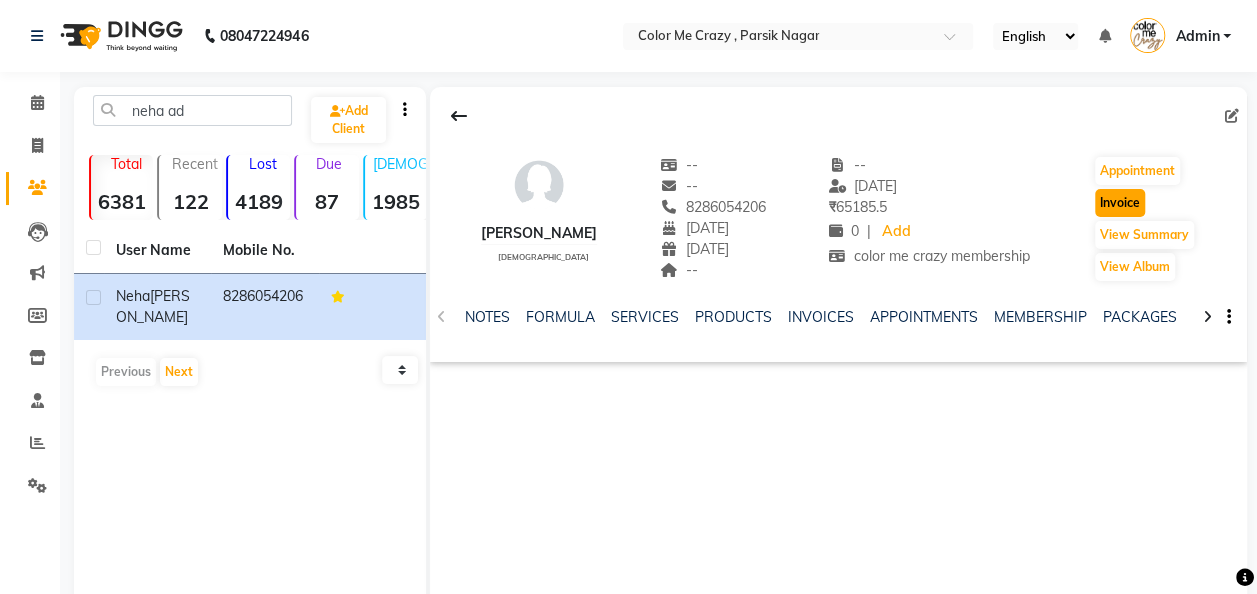 click on "Invoice" 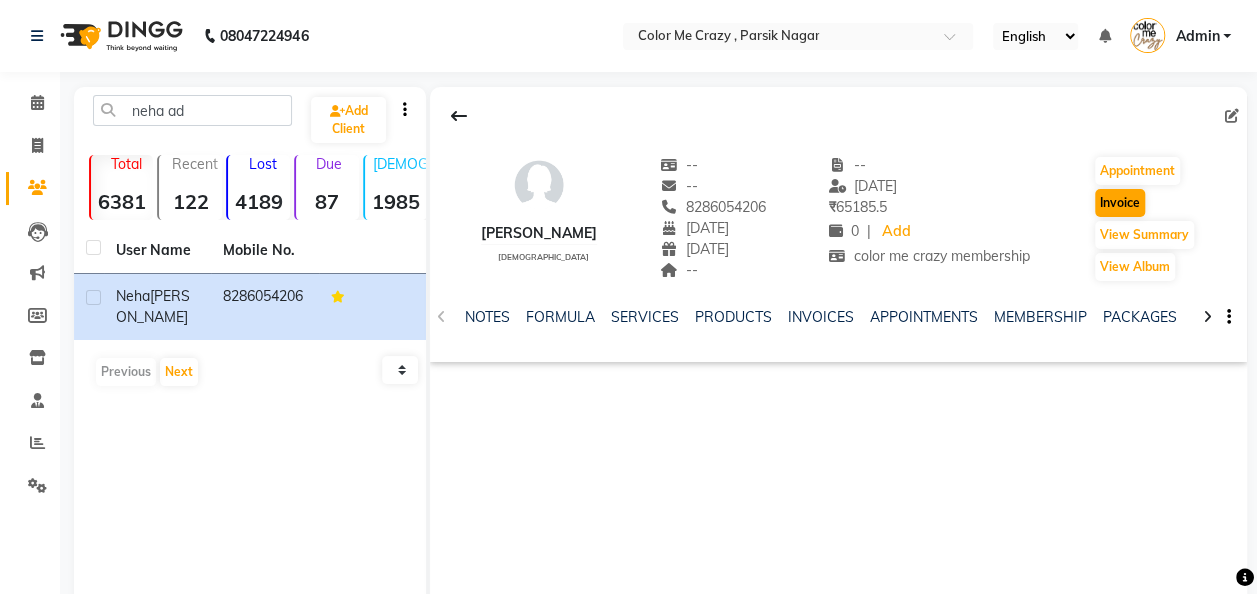 select on "service" 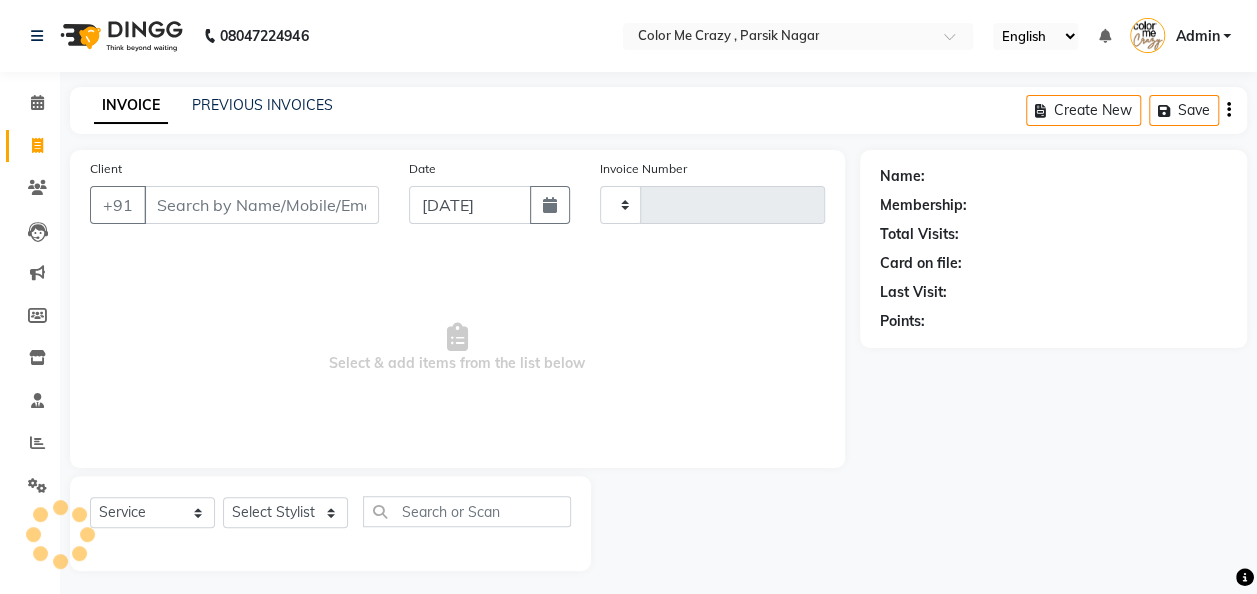 type on "0177" 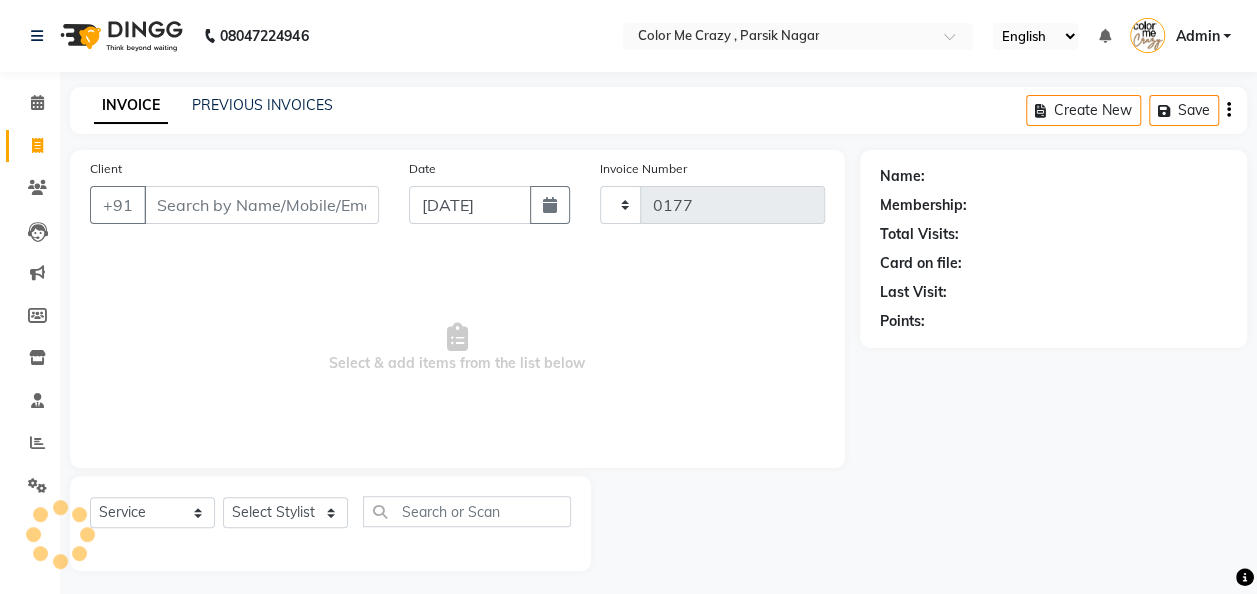 scroll, scrollTop: 6, scrollLeft: 0, axis: vertical 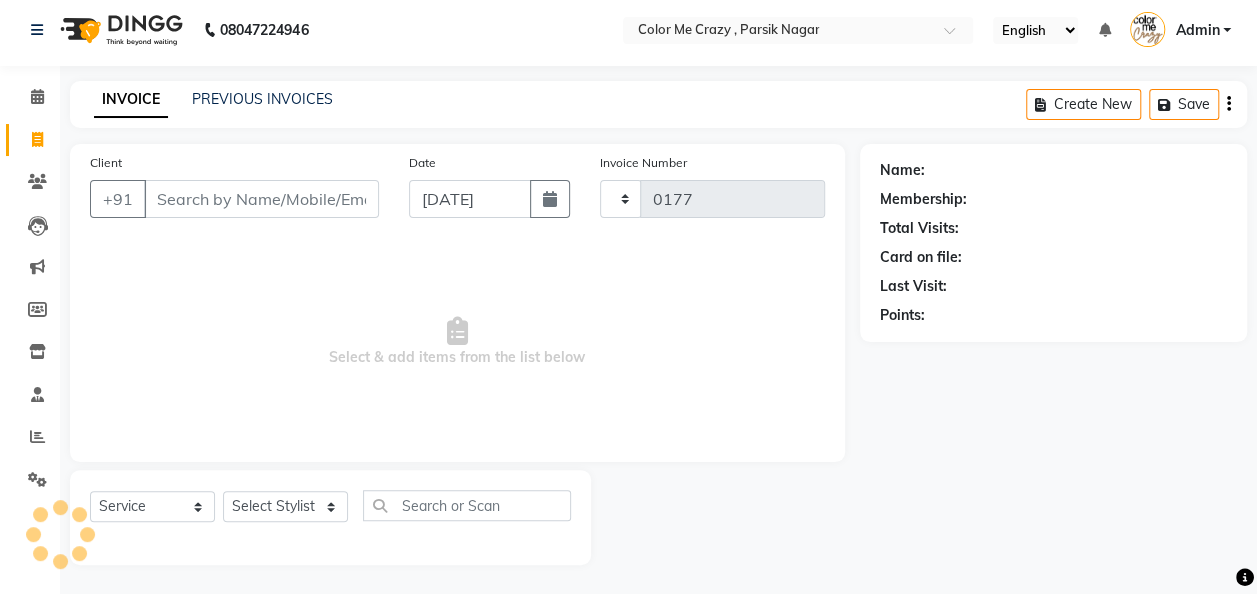 select on "120" 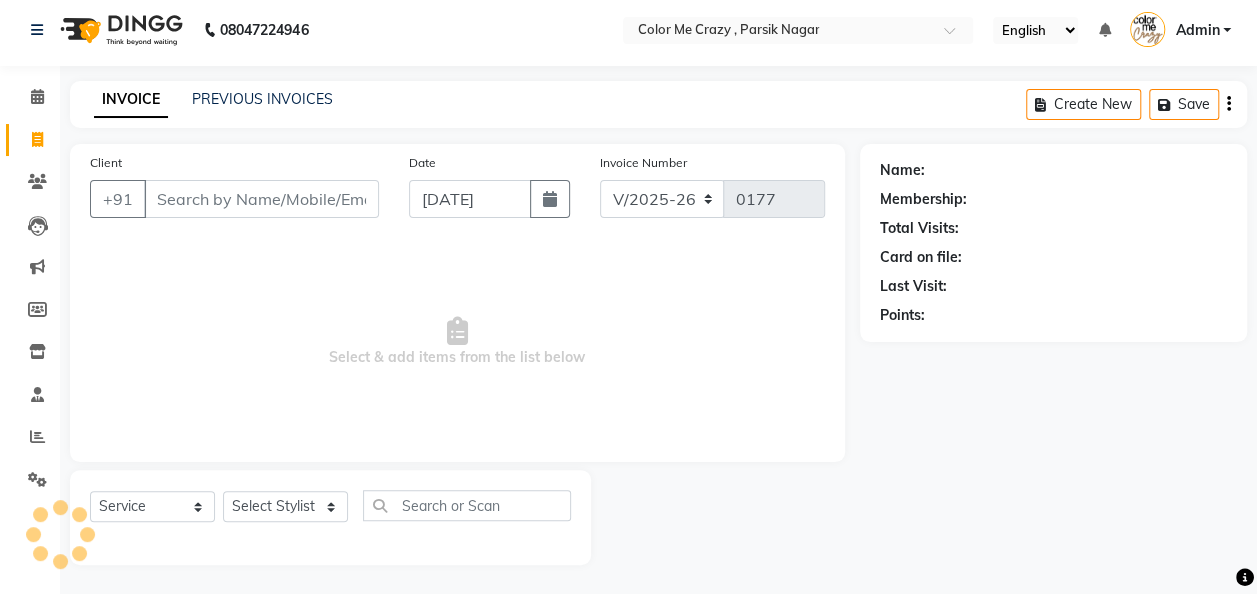 type on "8286054206" 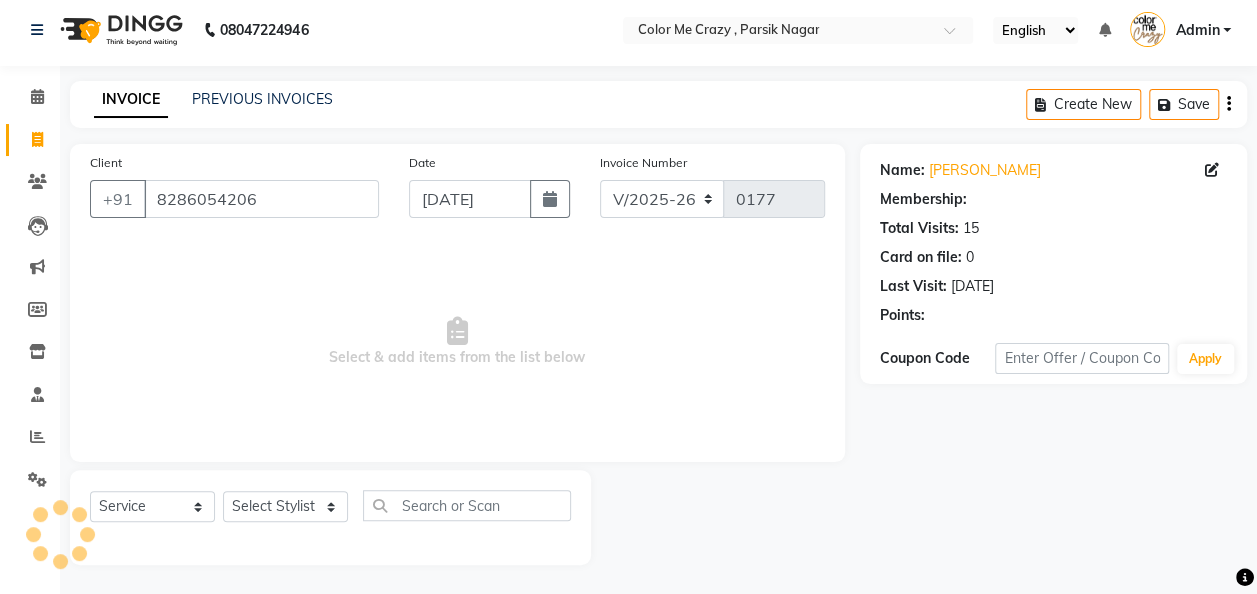 select on "2: Object" 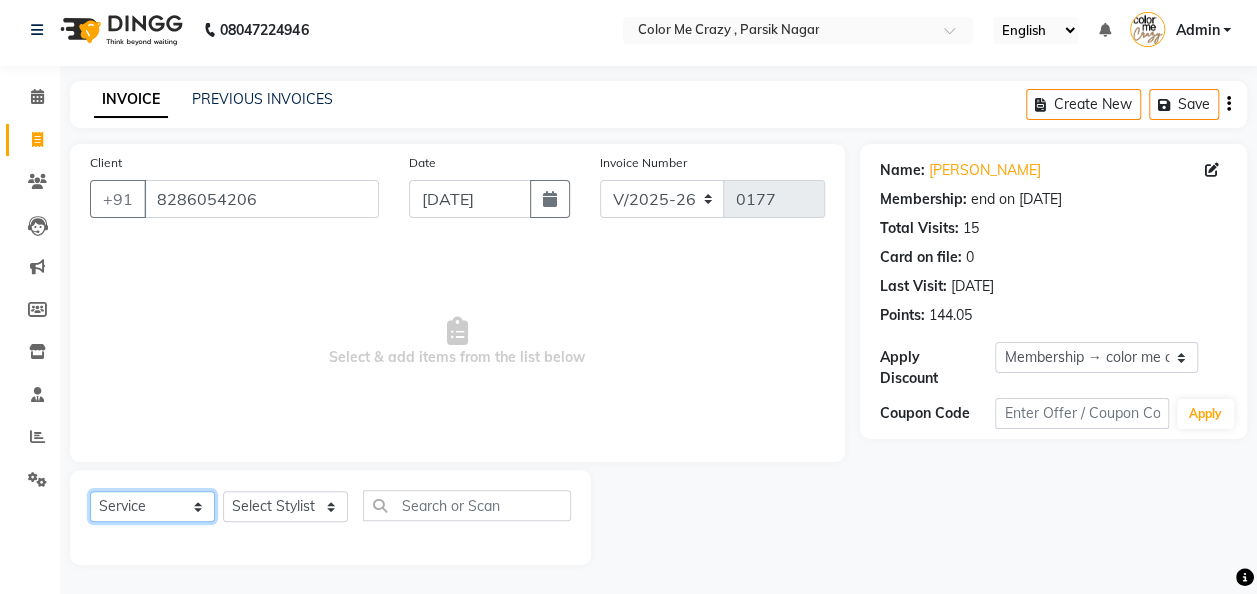 click on "Select  Service  Product  Membership  Package Voucher Prepaid Gift Card" 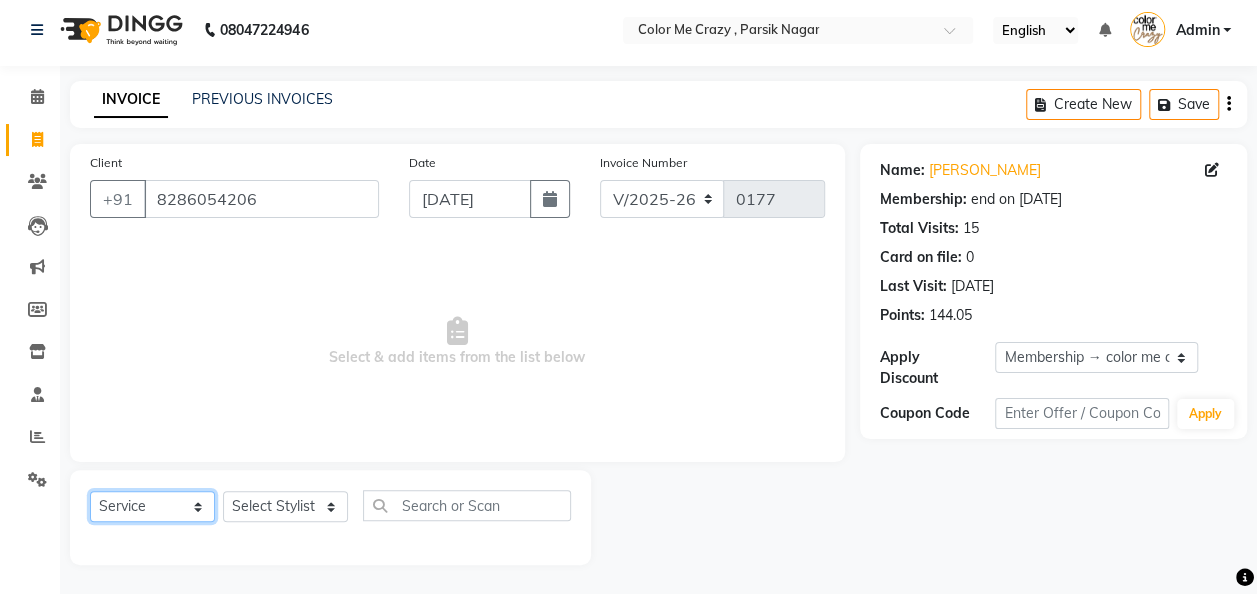 click on "Select  Service  Product  Membership  Package Voucher Prepaid Gift Card" 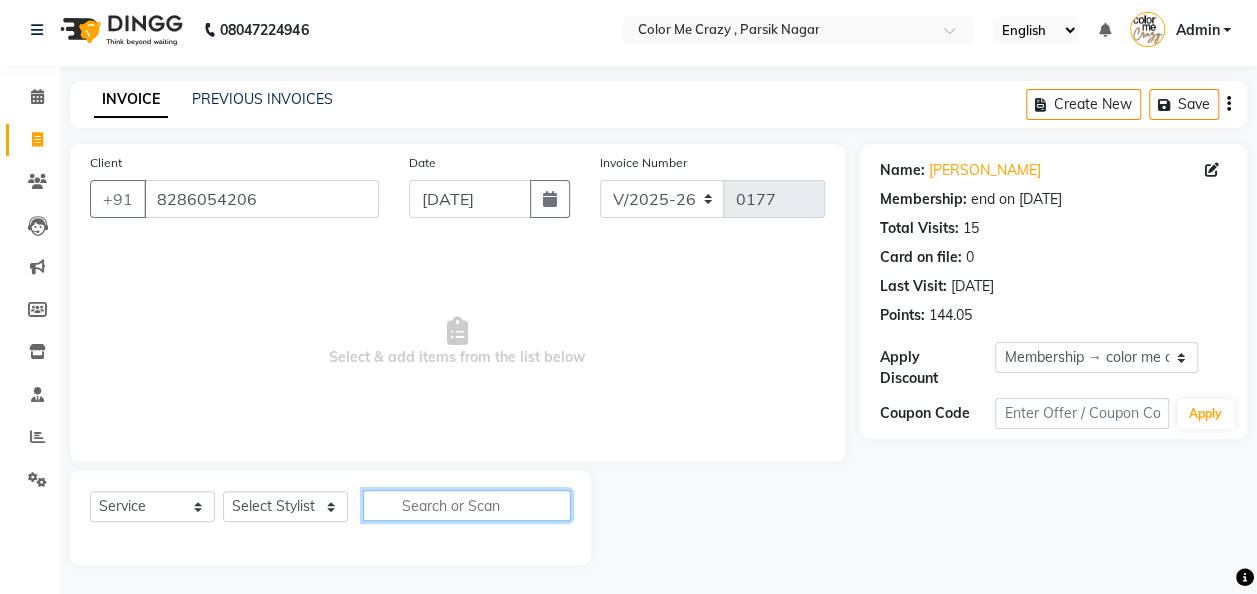 click 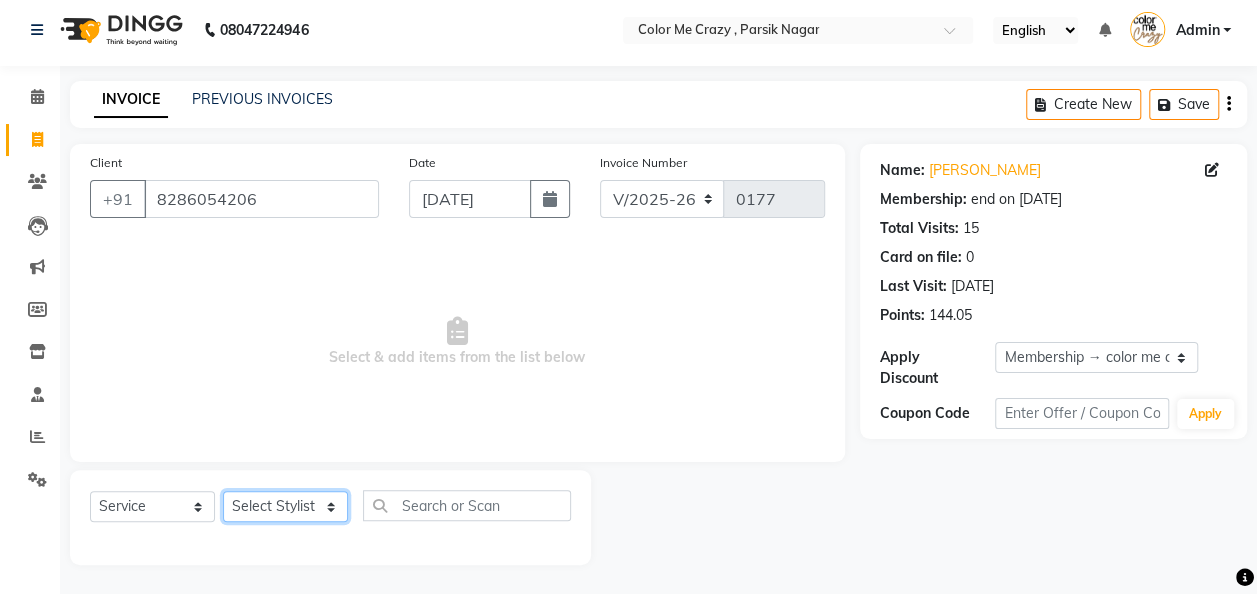 click on "Select Stylist Amit [PERSON_NAME] [PERSON_NAME] [PERSON_NAME] [PERSON_NAME] [PERSON_NAME] [PERSON_NAME]  [PERSON_NAME]" 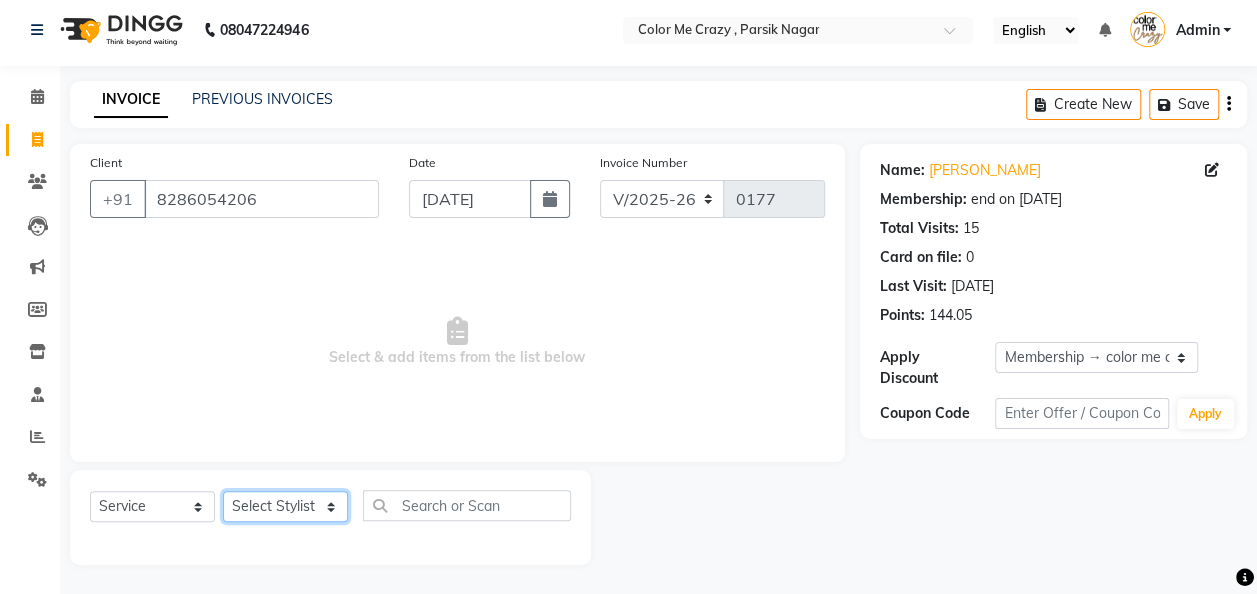 select on "54024" 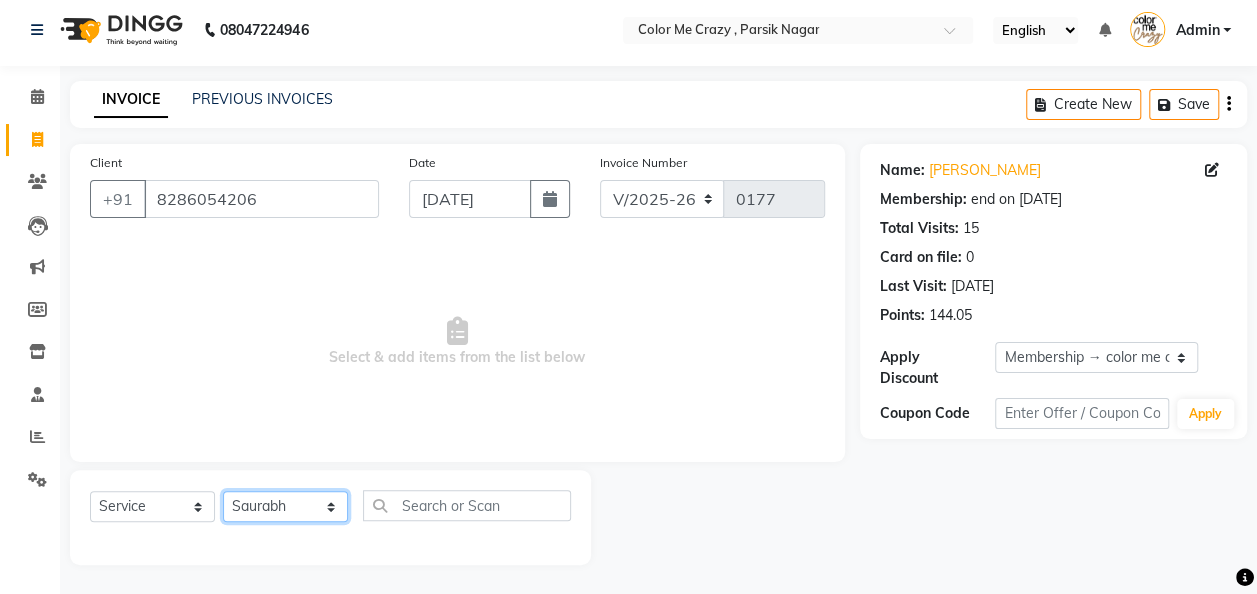 click on "Select Stylist Amit [PERSON_NAME] [PERSON_NAME] [PERSON_NAME] [PERSON_NAME] [PERSON_NAME] [PERSON_NAME]  [PERSON_NAME]" 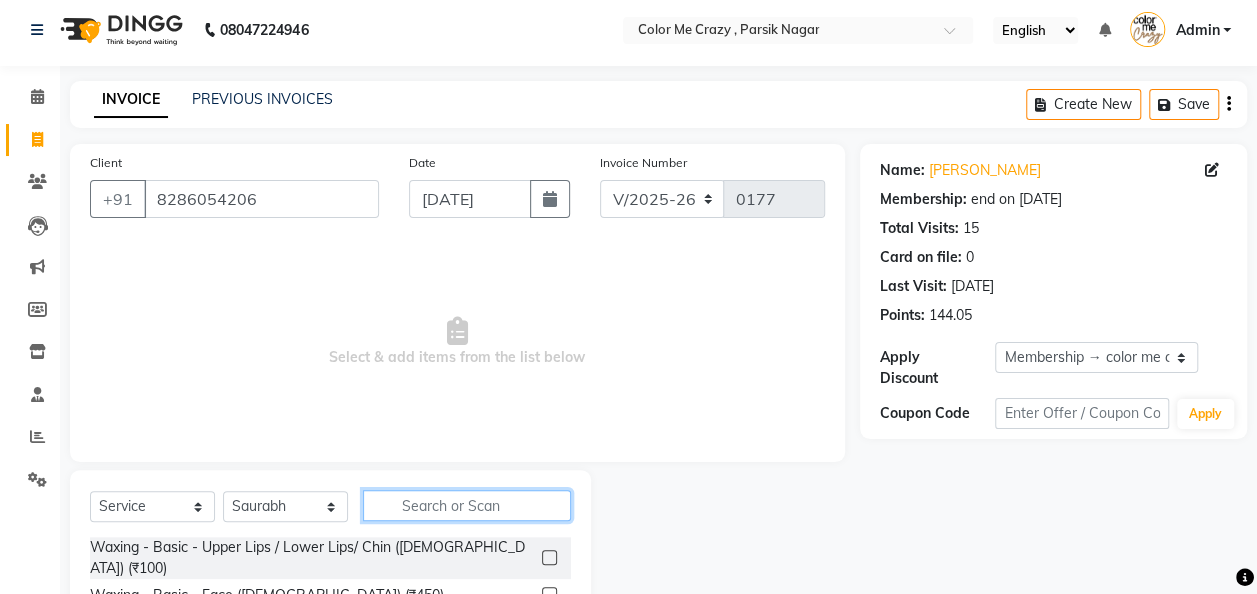 click 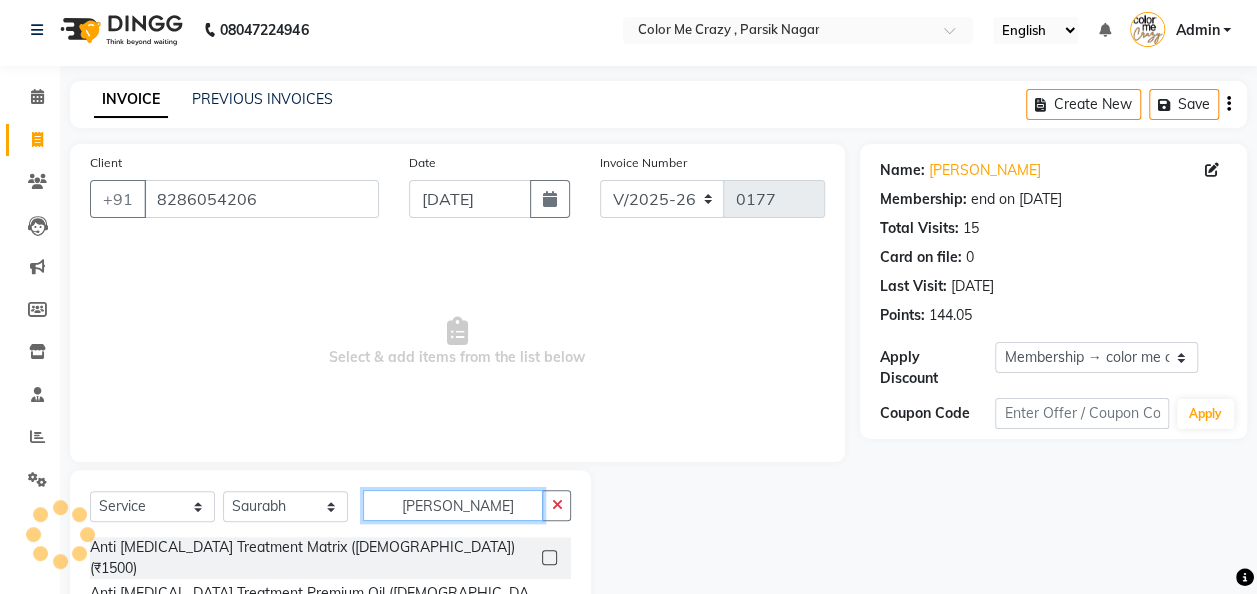 scroll, scrollTop: 93, scrollLeft: 0, axis: vertical 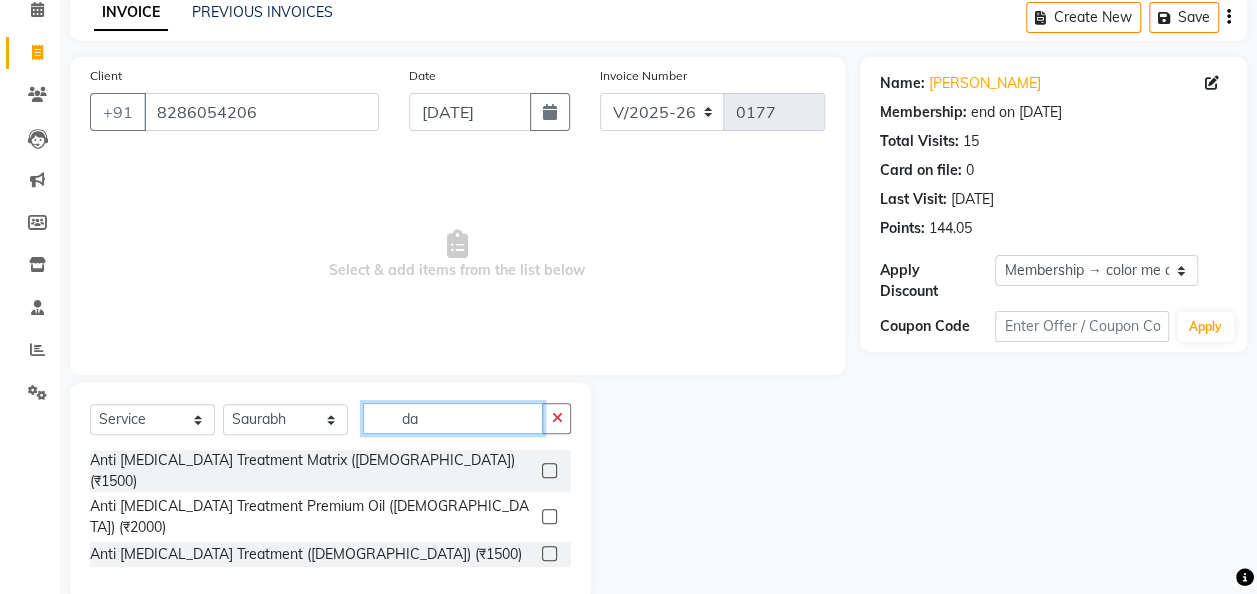 type on "d" 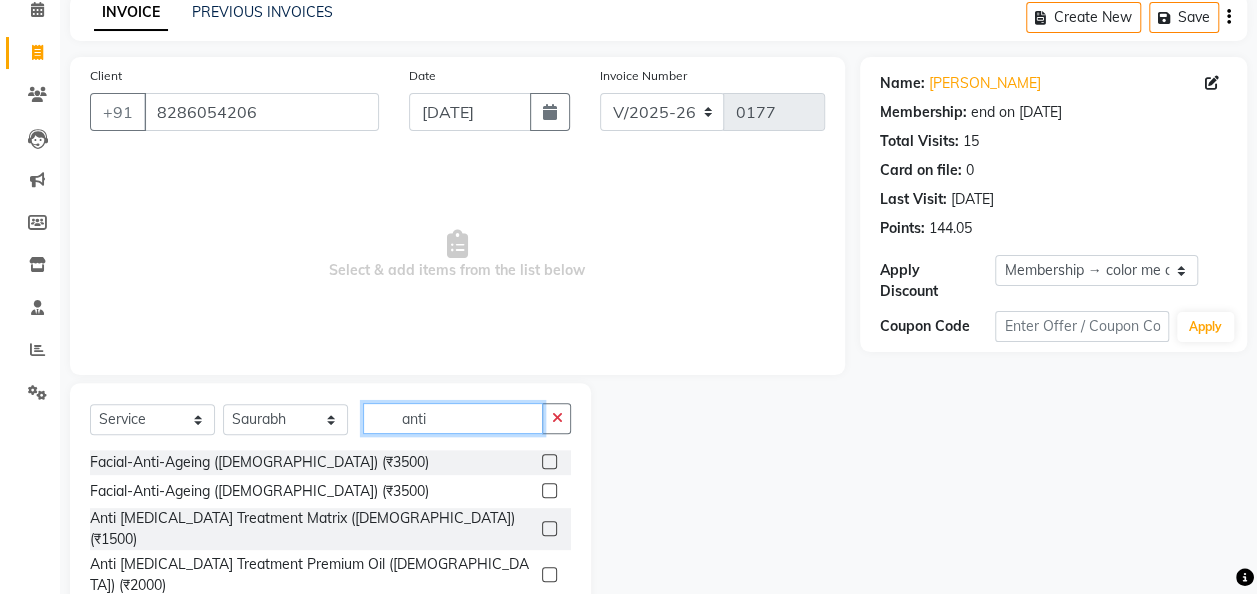 scroll, scrollTop: 151, scrollLeft: 0, axis: vertical 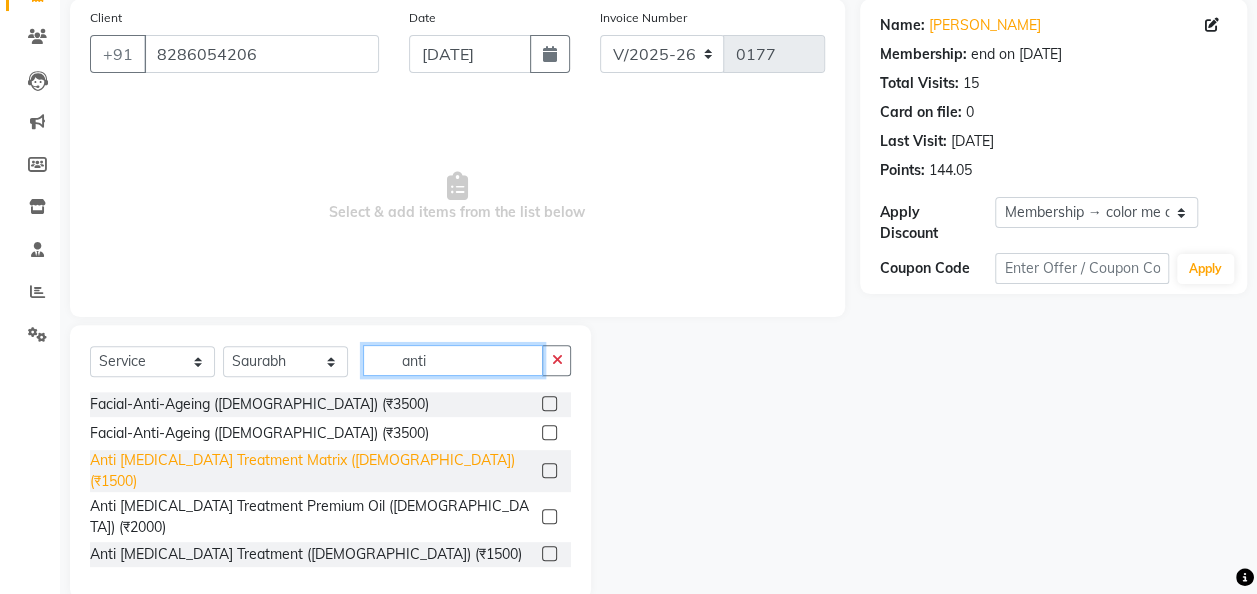 type on "anti" 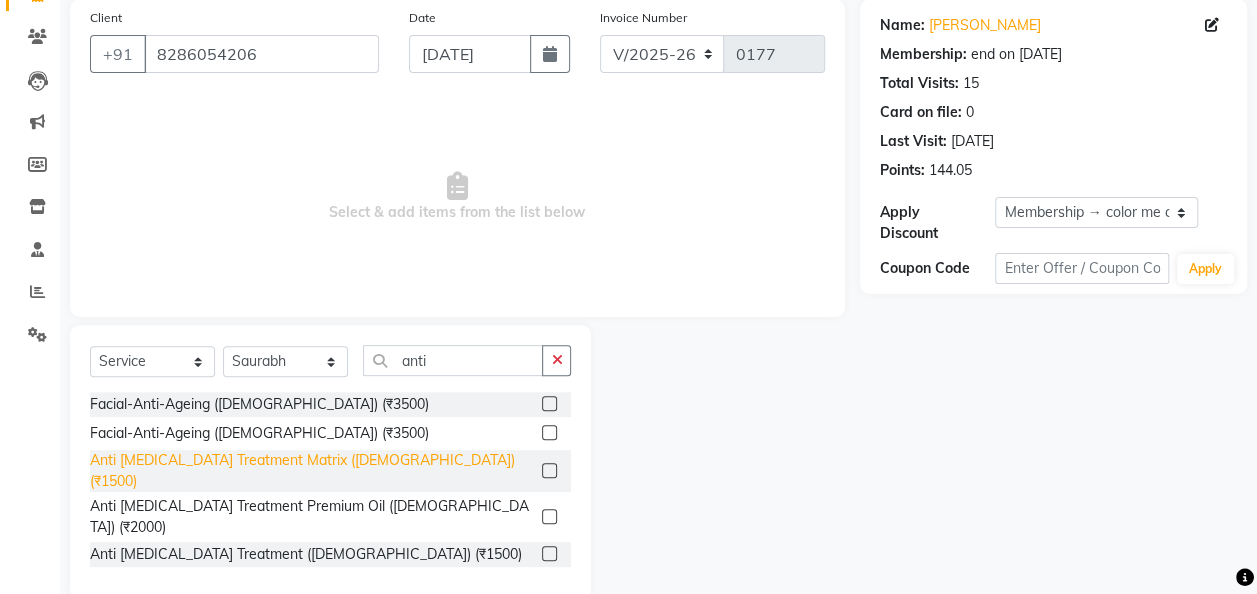 click on "Anti [MEDICAL_DATA] Treatment  Matrix ([DEMOGRAPHIC_DATA]) (₹1500)" 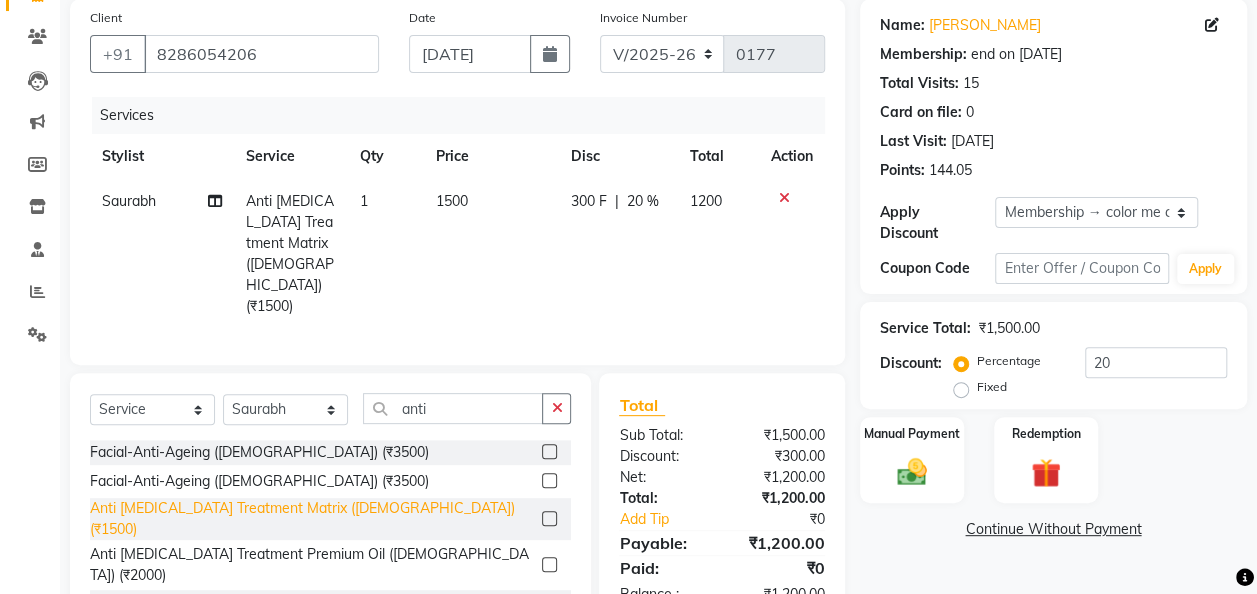 click on "Anti [MEDICAL_DATA] Treatment  Matrix ([DEMOGRAPHIC_DATA]) (₹1500)" 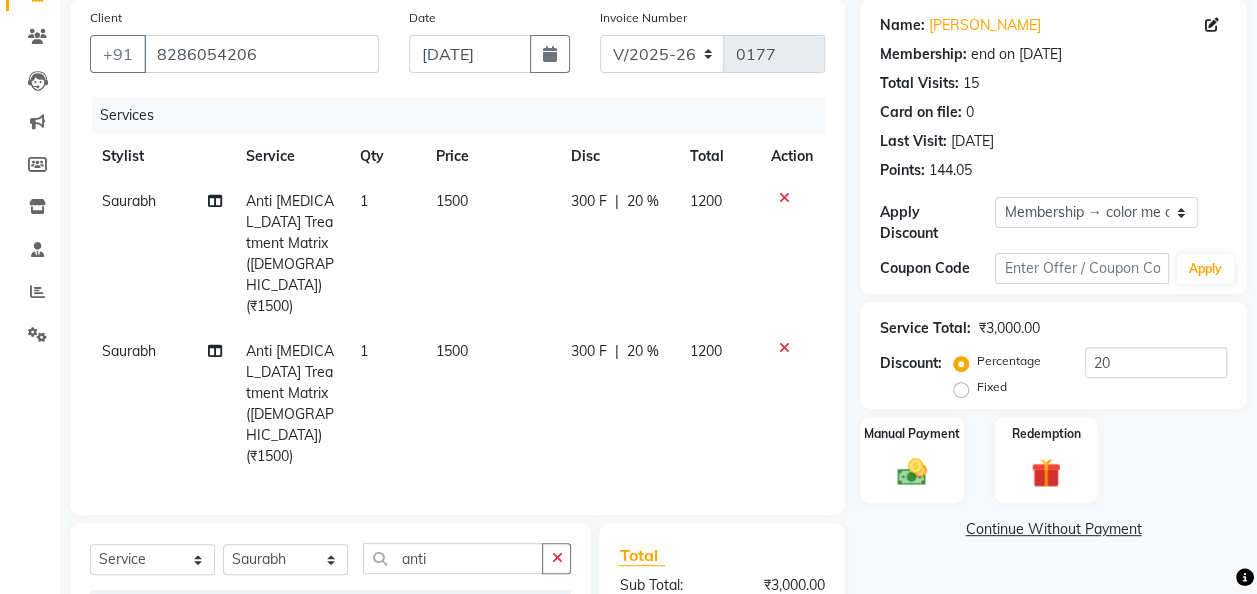 checkbox on "false" 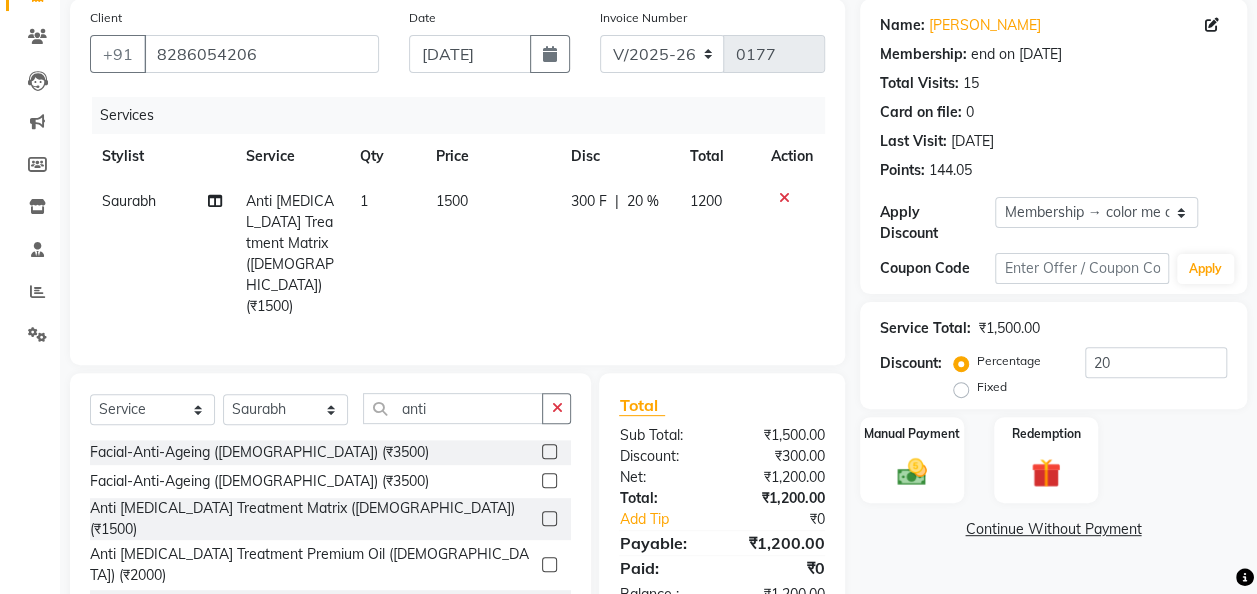 click on "1500" 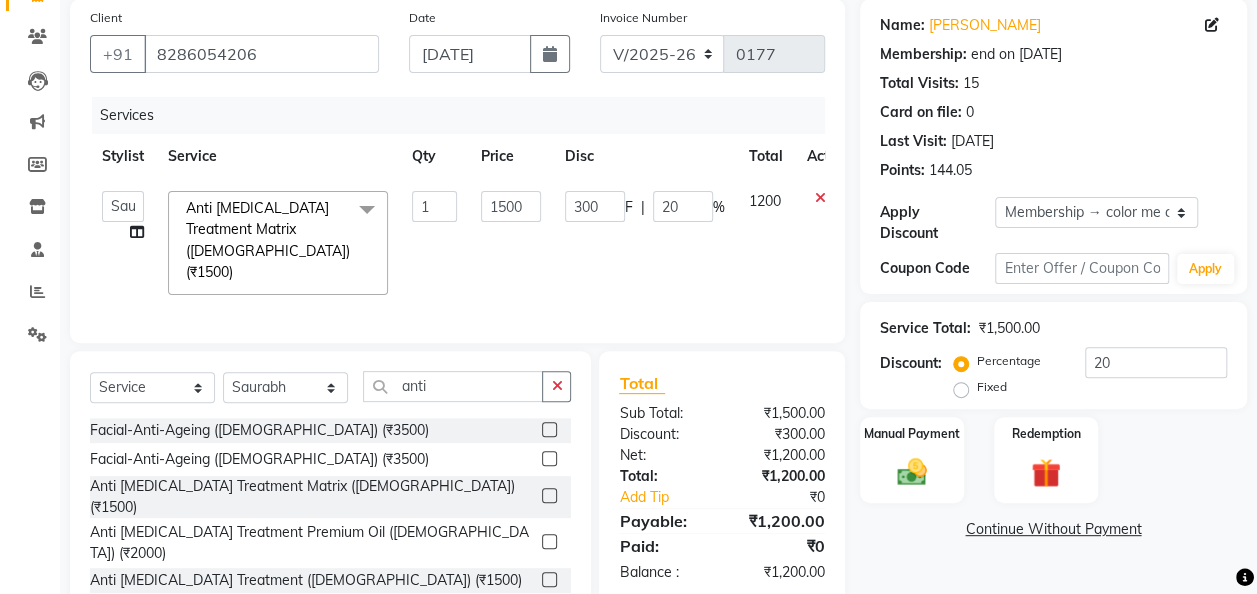 click on "1" 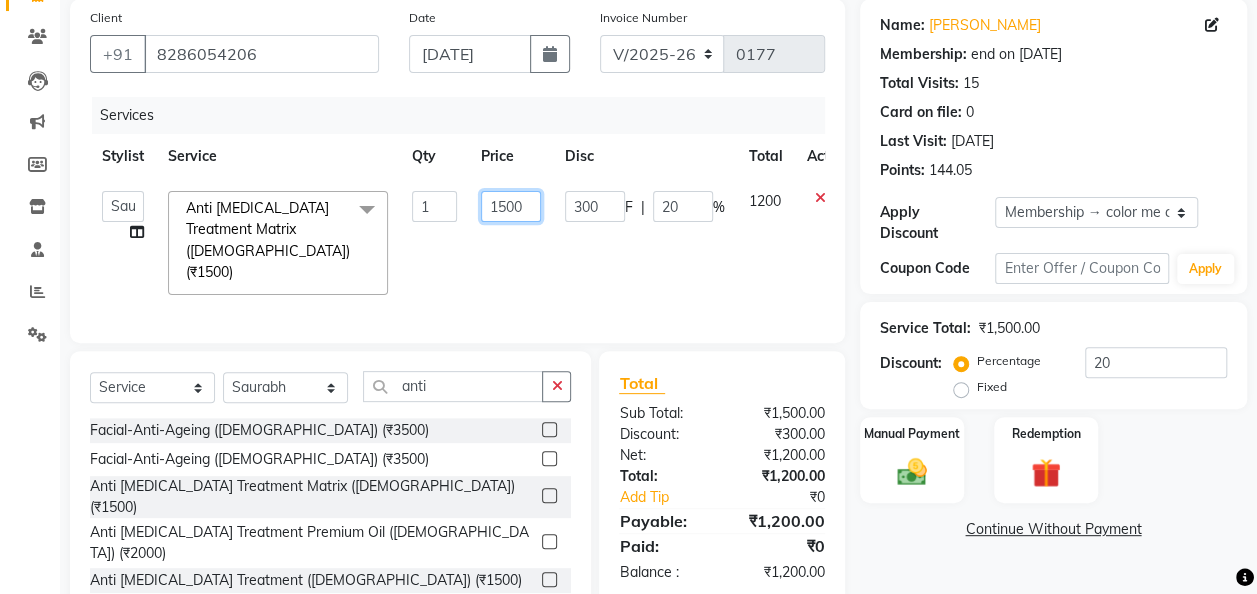 click on "1500" 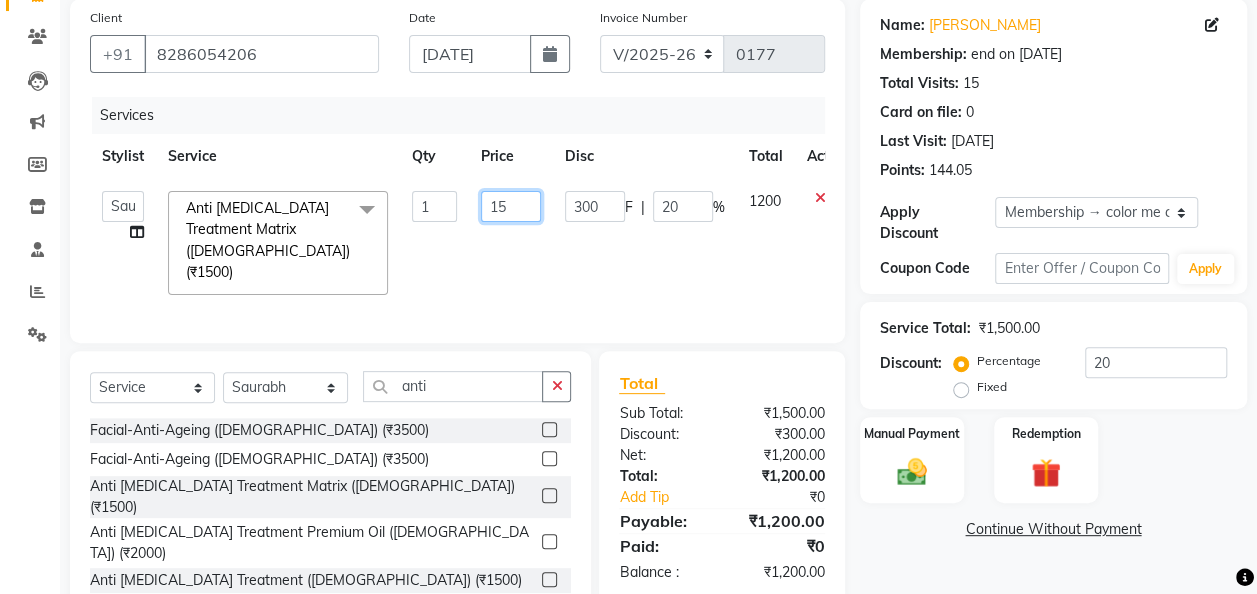 type on "1" 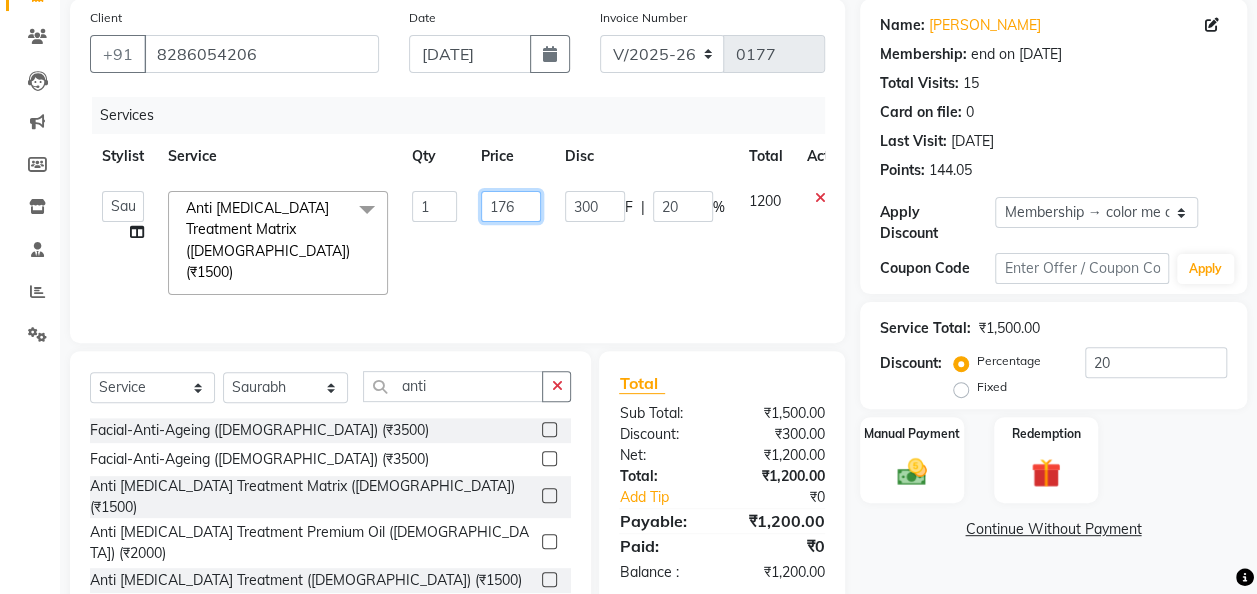 type on "1760" 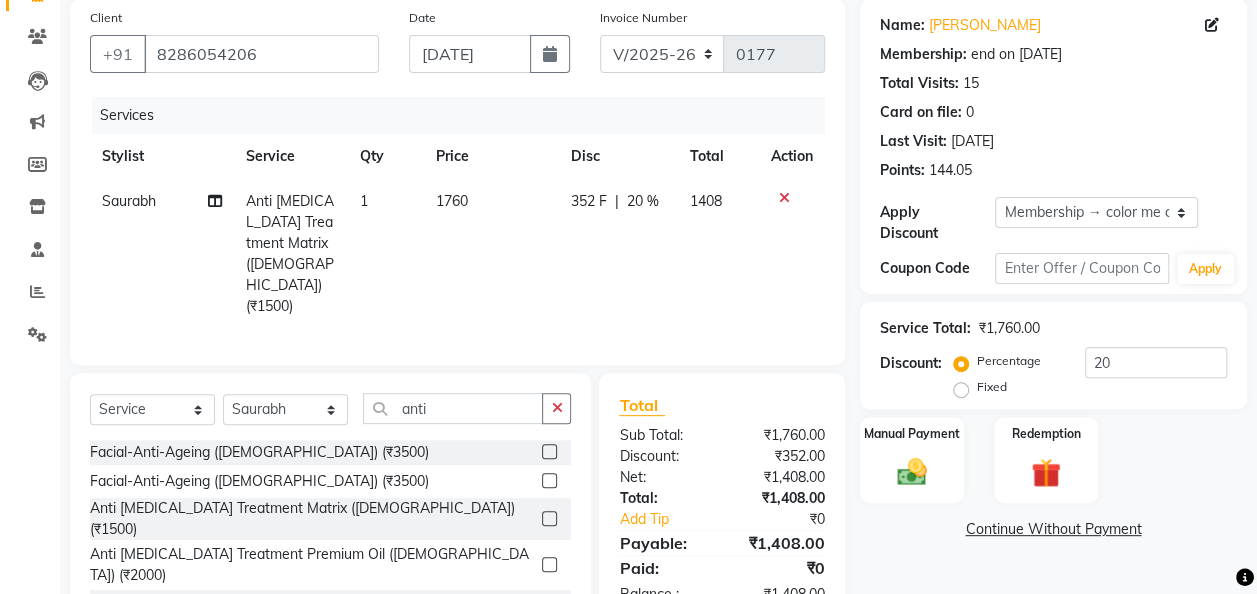 click on "352 F | 20 %" 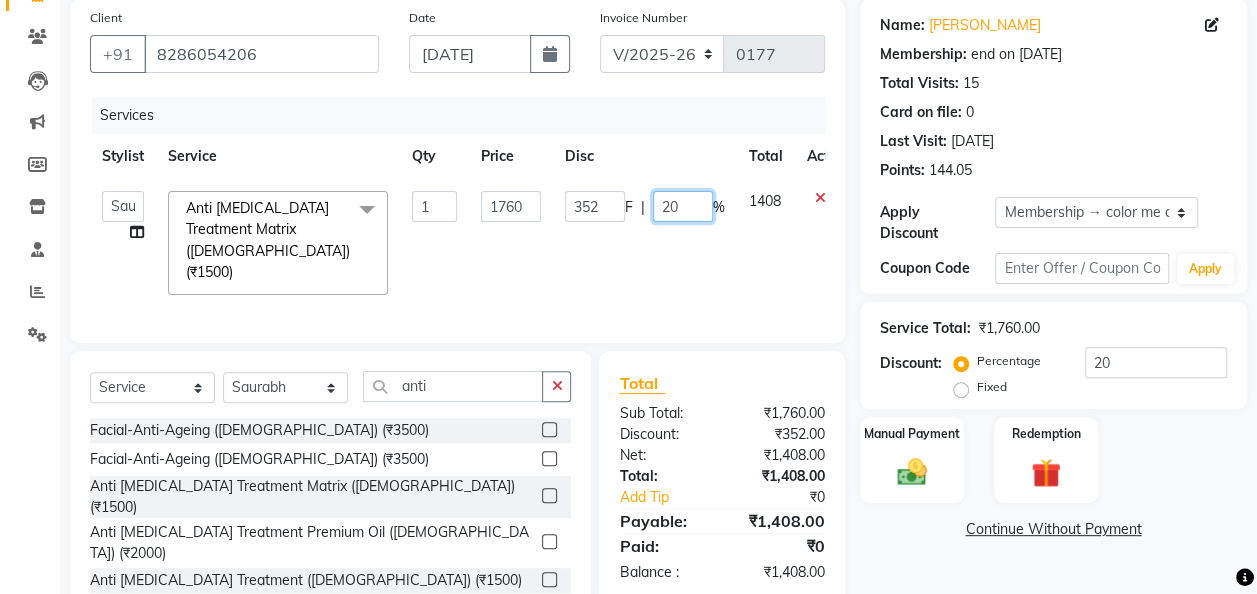 click on "20" 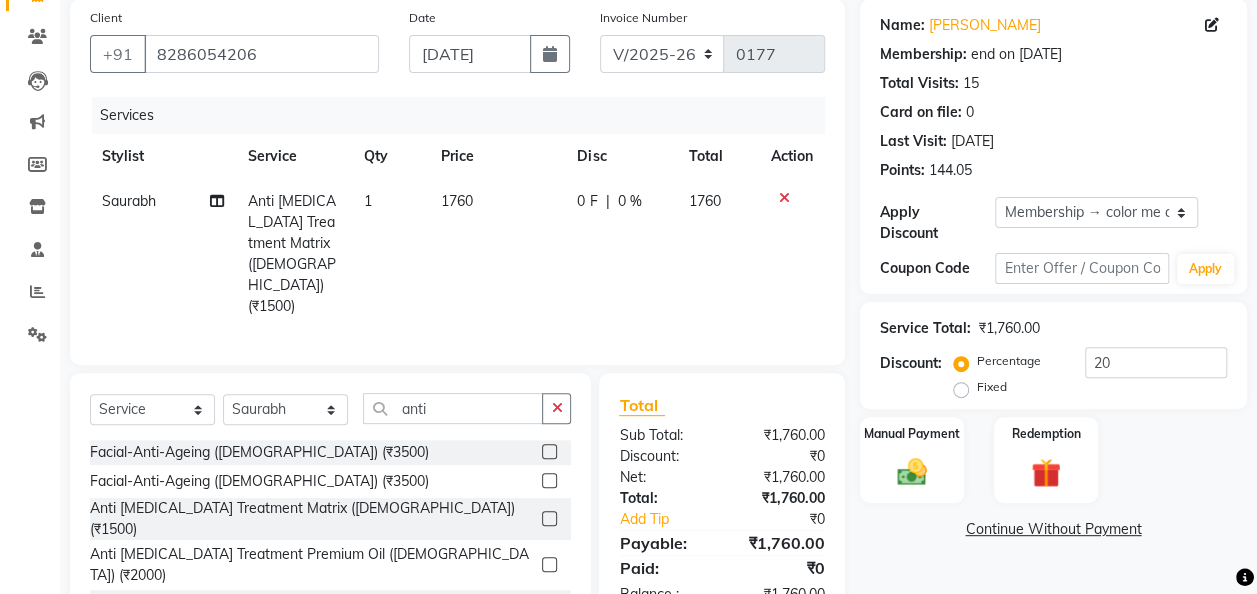 click on "Disc" 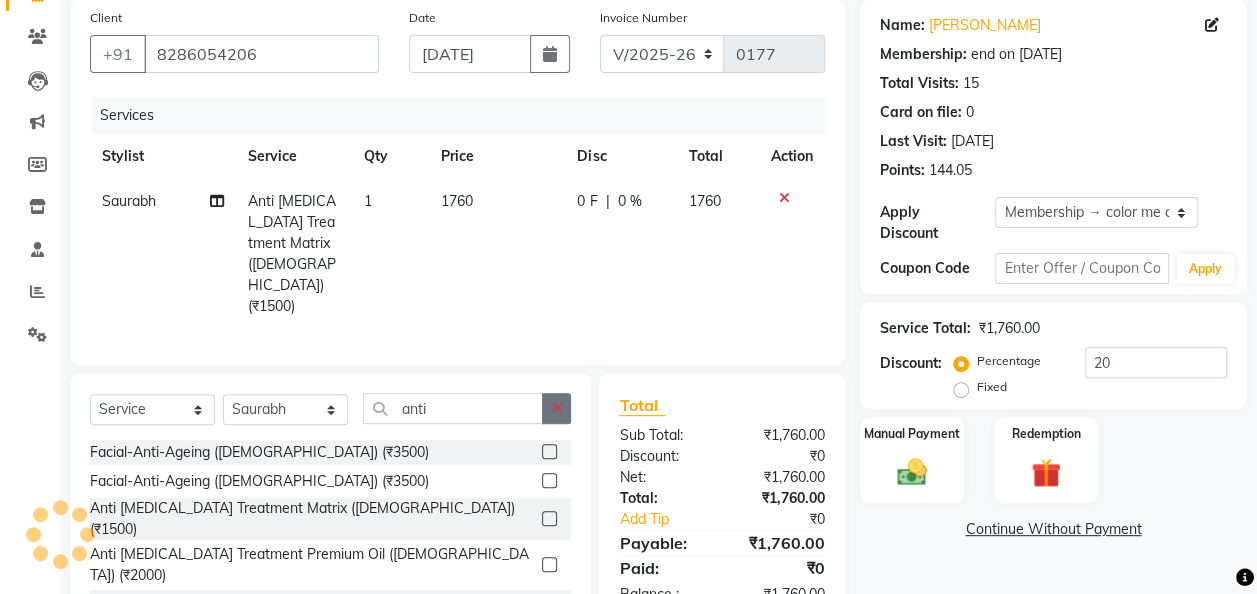 click 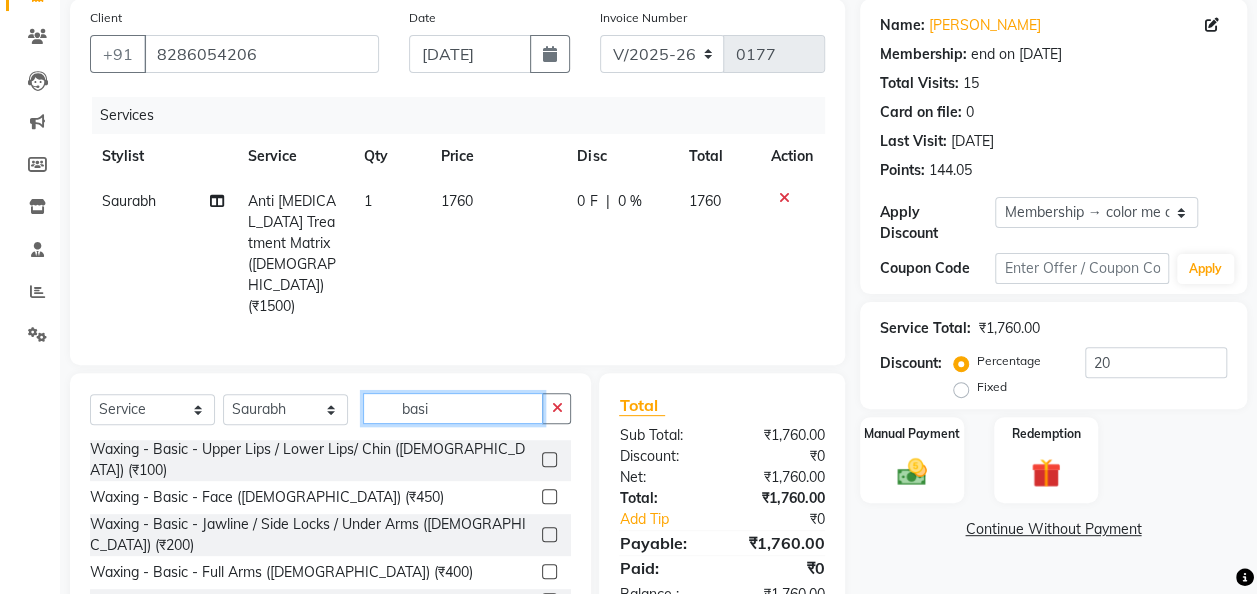 scroll, scrollTop: 0, scrollLeft: 0, axis: both 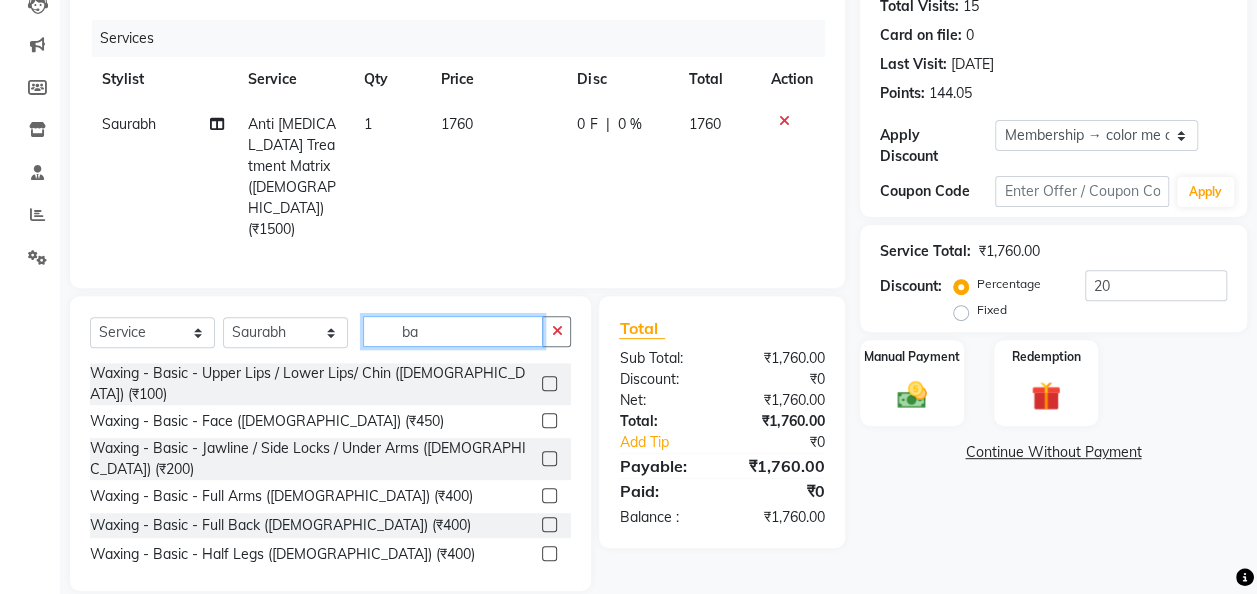 type on "b" 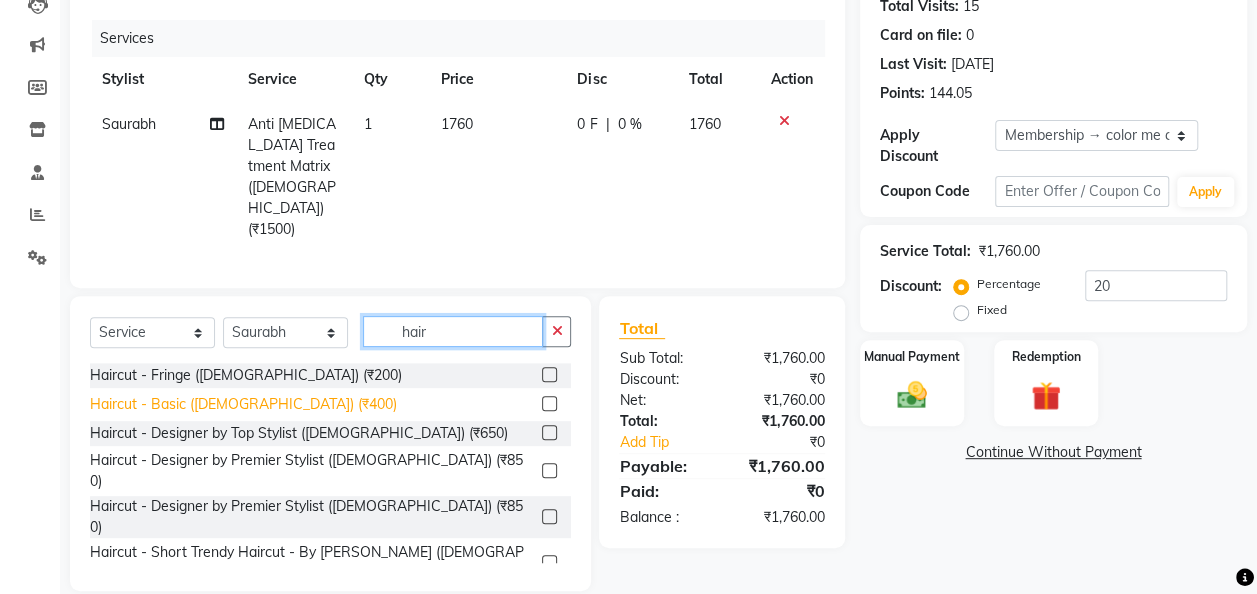 type on "hair" 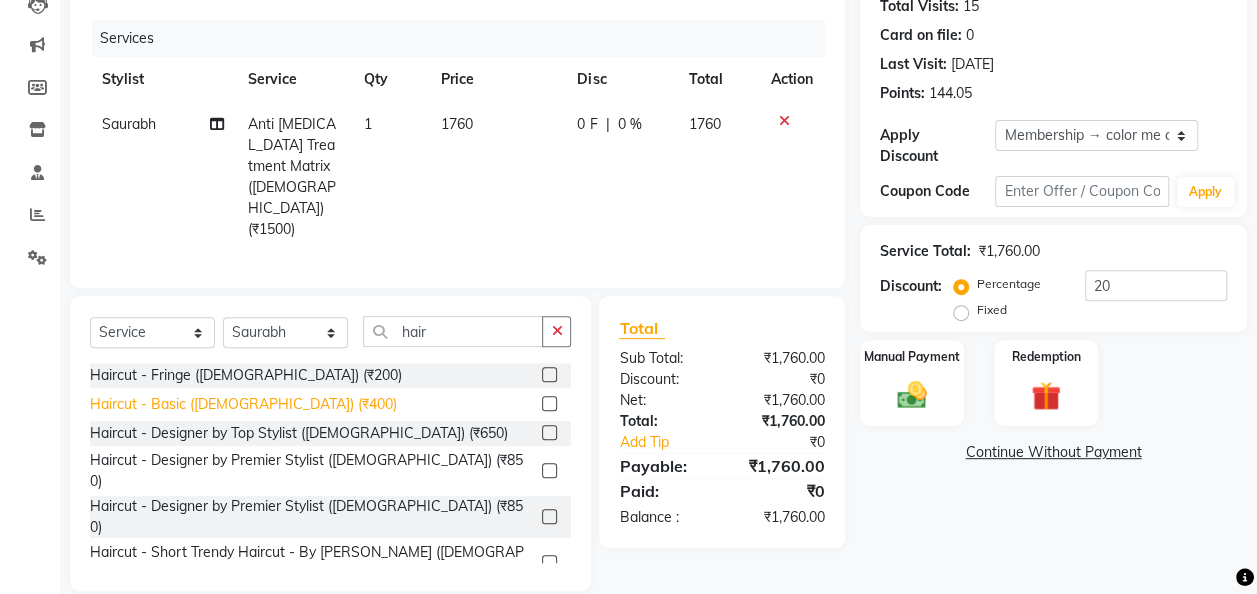 click on "Haircut - Basic ([DEMOGRAPHIC_DATA]) (₹400)" 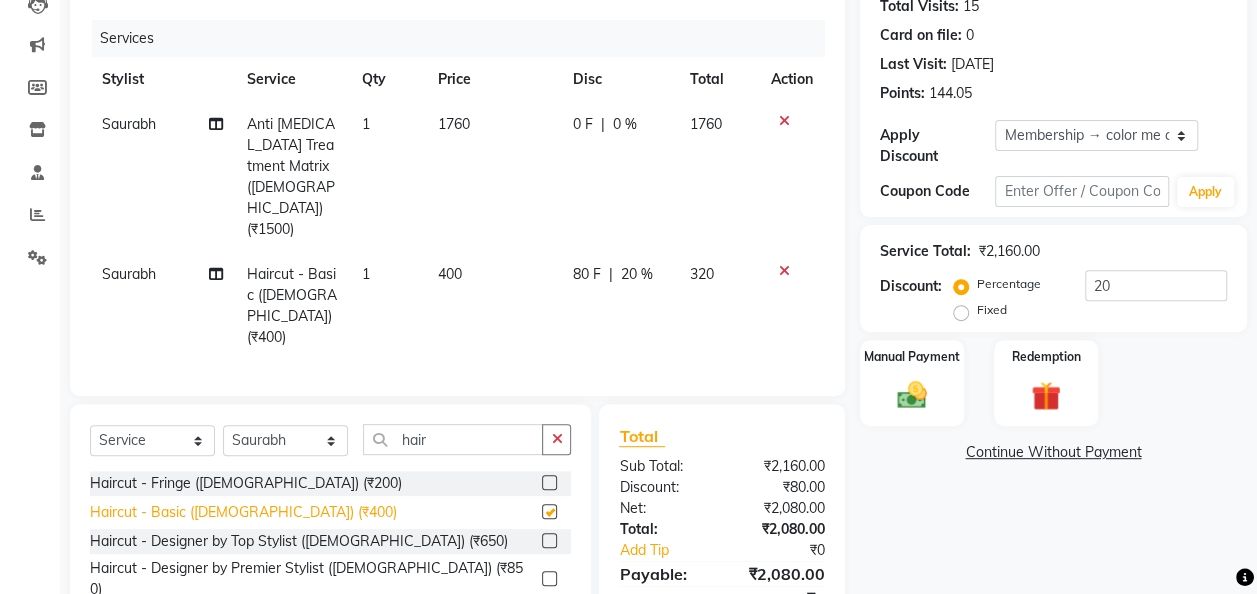 checkbox on "false" 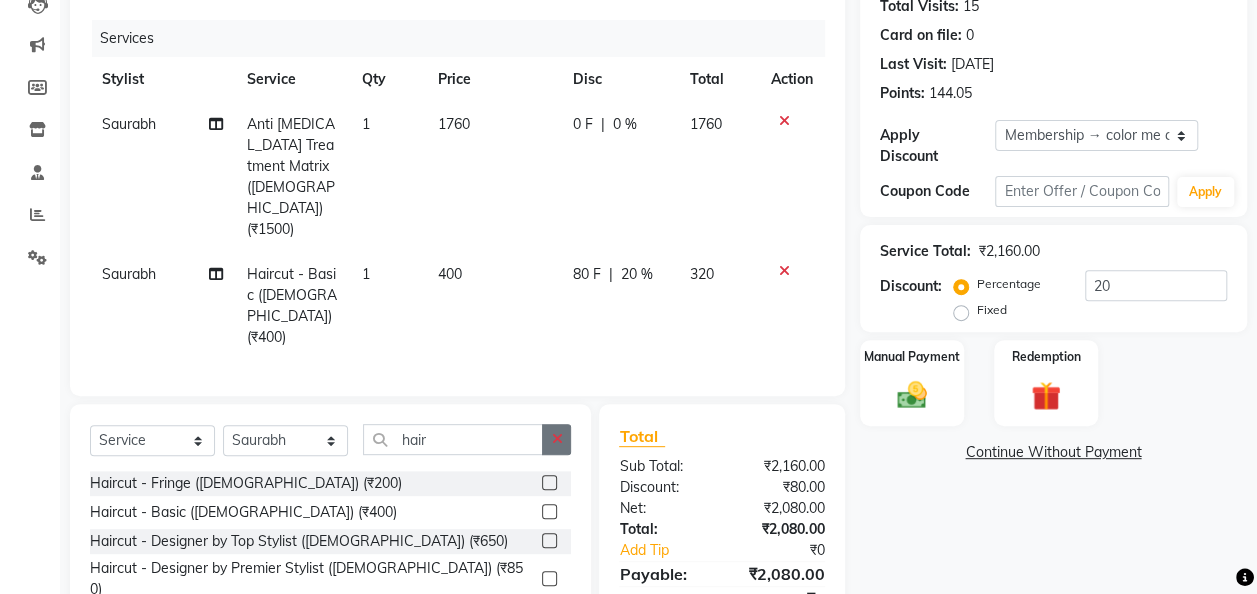 click 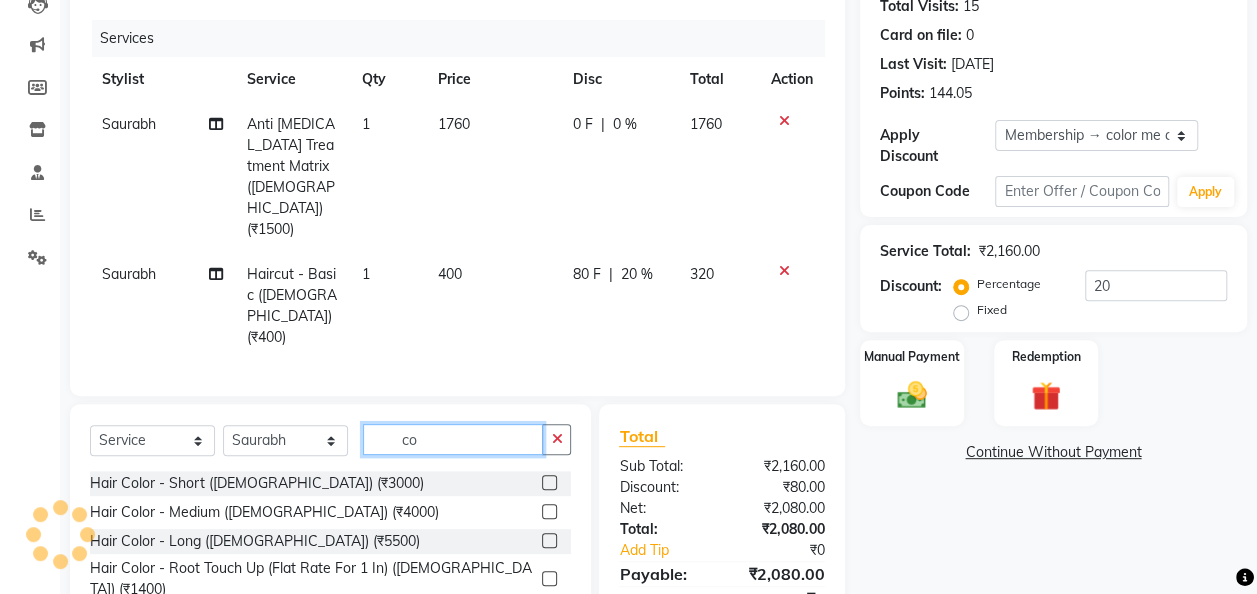 type on "c" 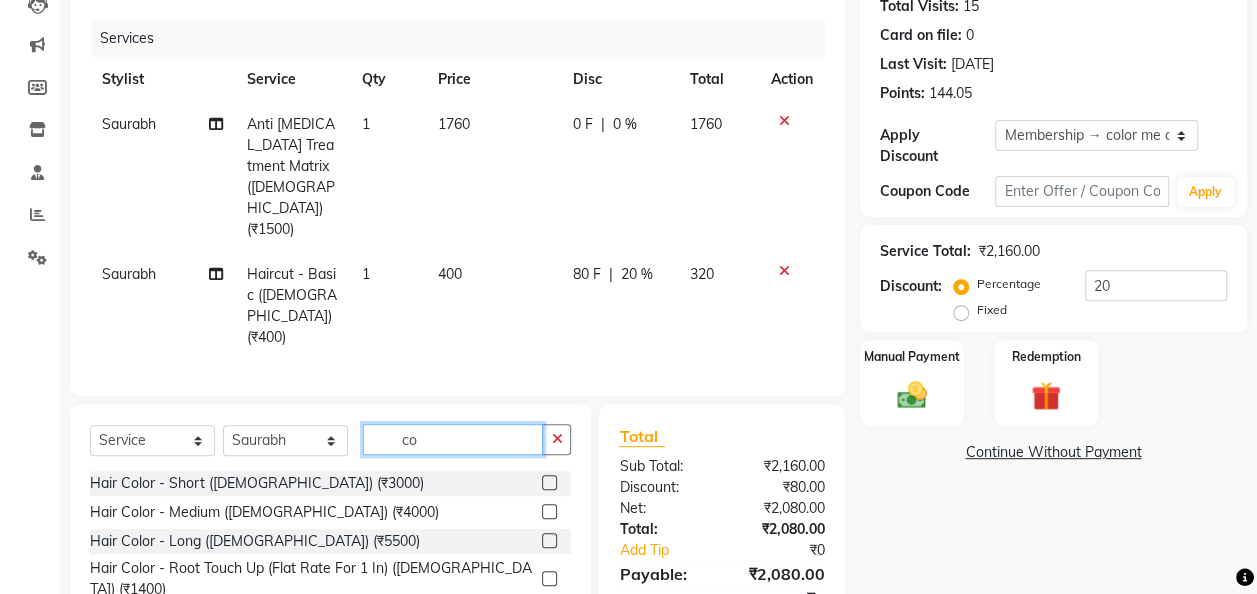 scroll, scrollTop: 314, scrollLeft: 0, axis: vertical 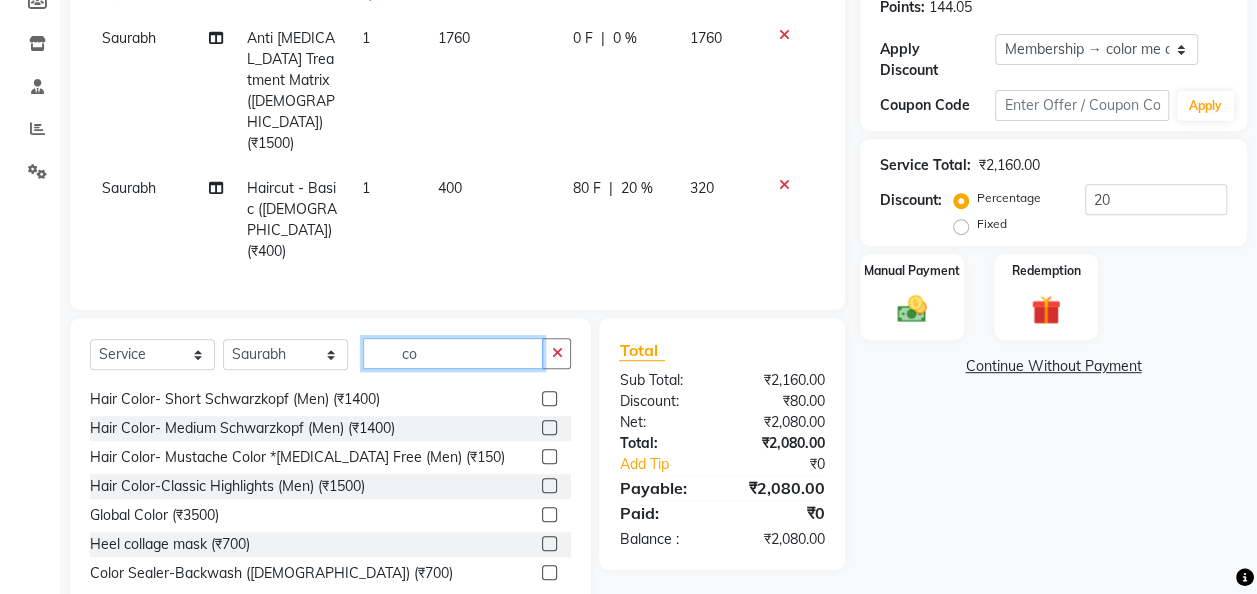 type on "c" 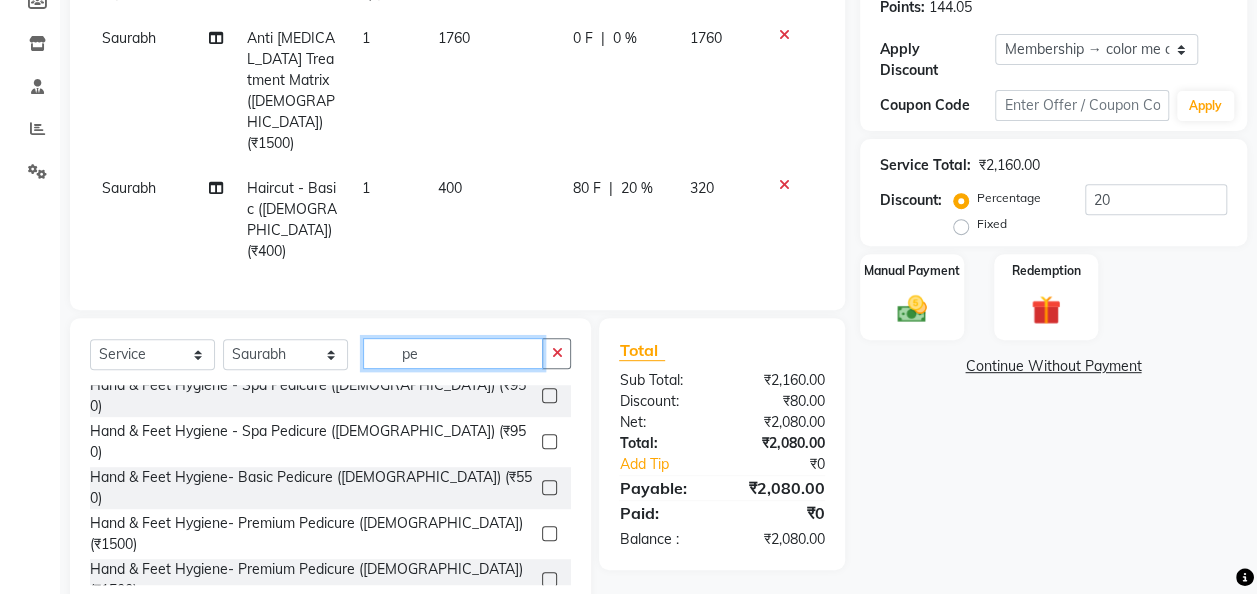 scroll, scrollTop: 0, scrollLeft: 0, axis: both 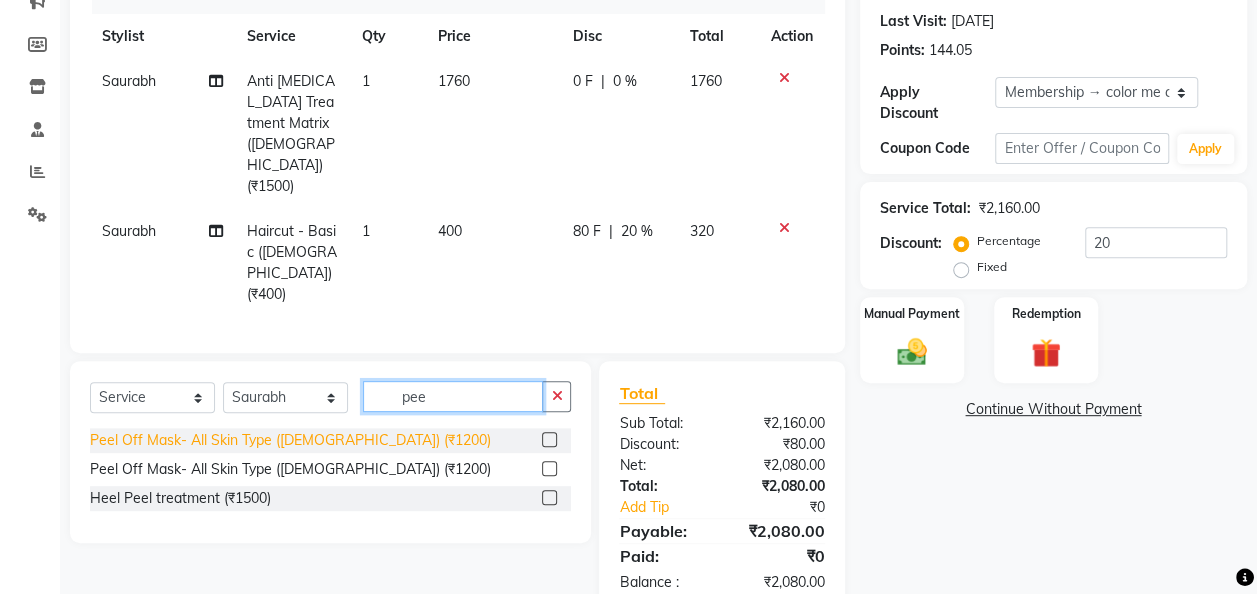 type on "pee" 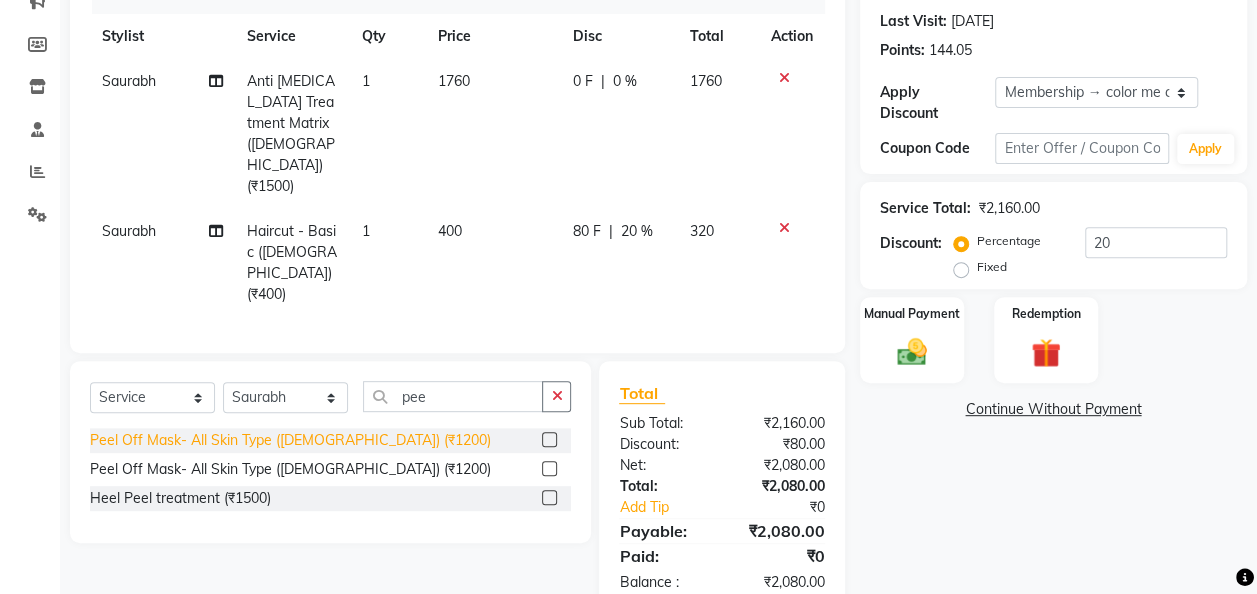 click on "Peel Off Mask- All Skin Type ([DEMOGRAPHIC_DATA]) (₹1200)" 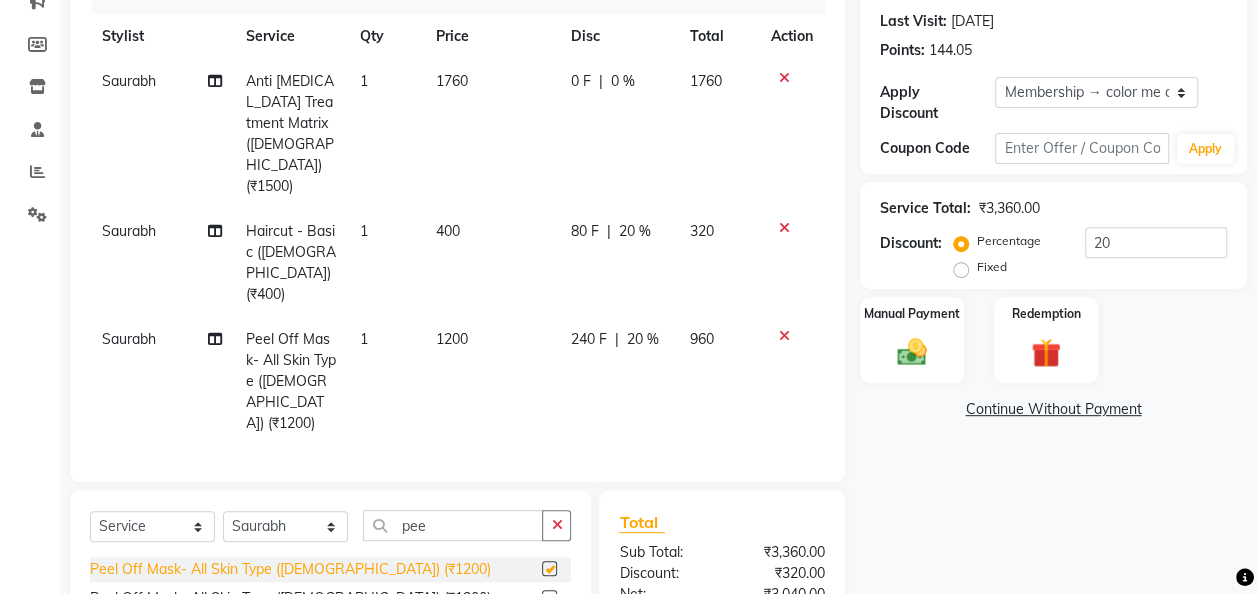 checkbox on "false" 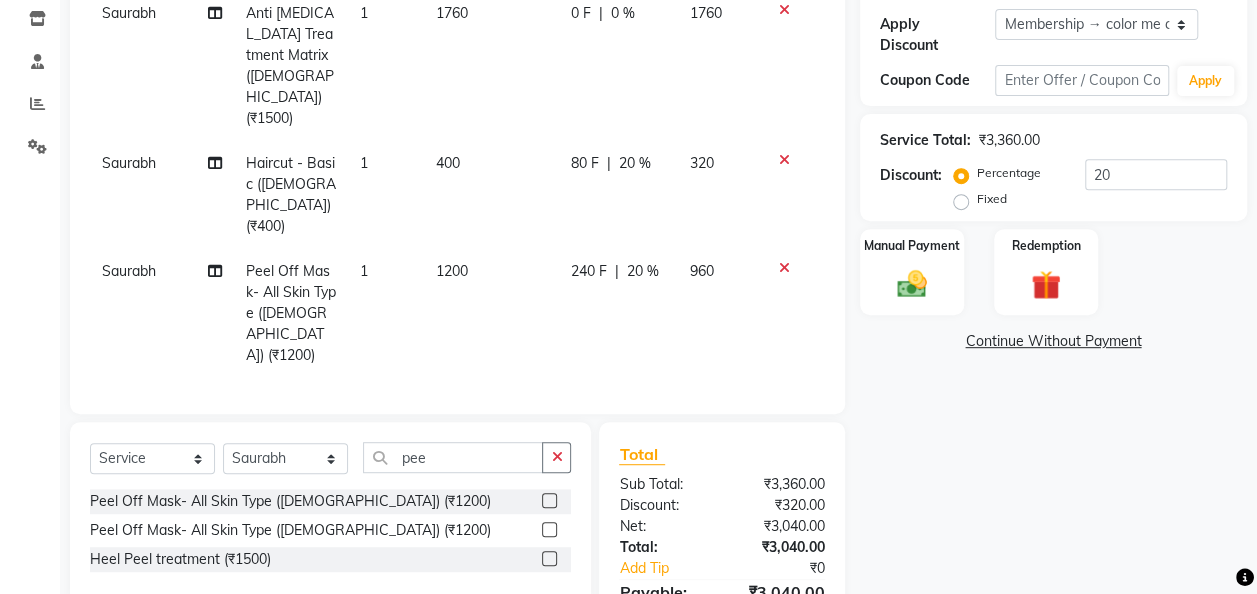 scroll, scrollTop: 343, scrollLeft: 0, axis: vertical 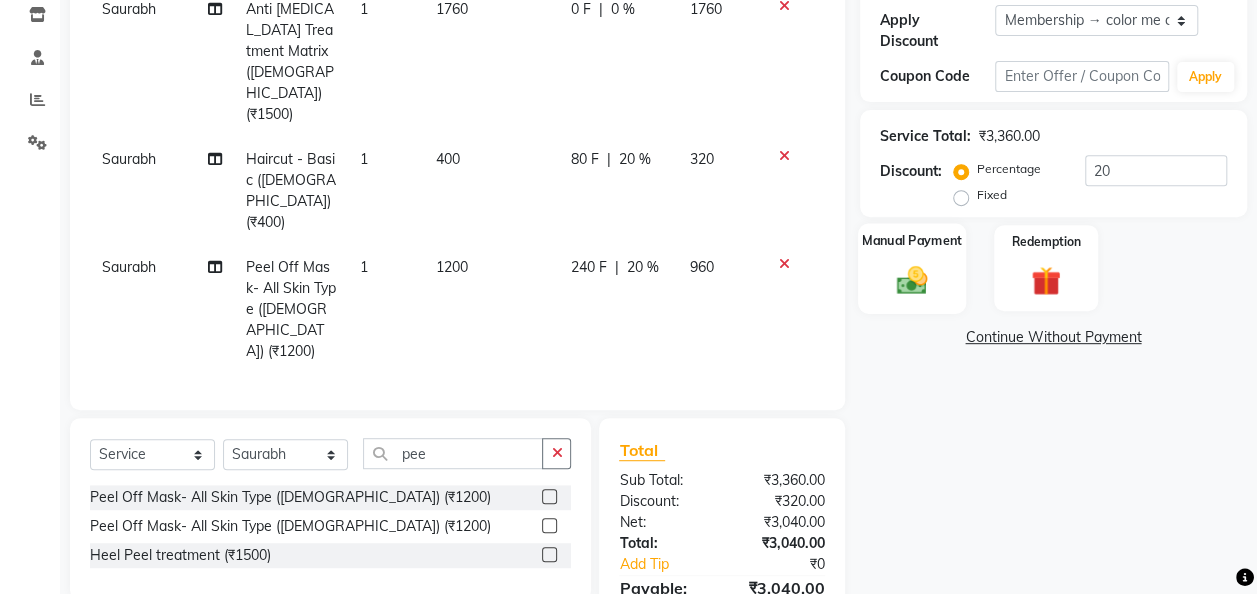 click on "Manual Payment" 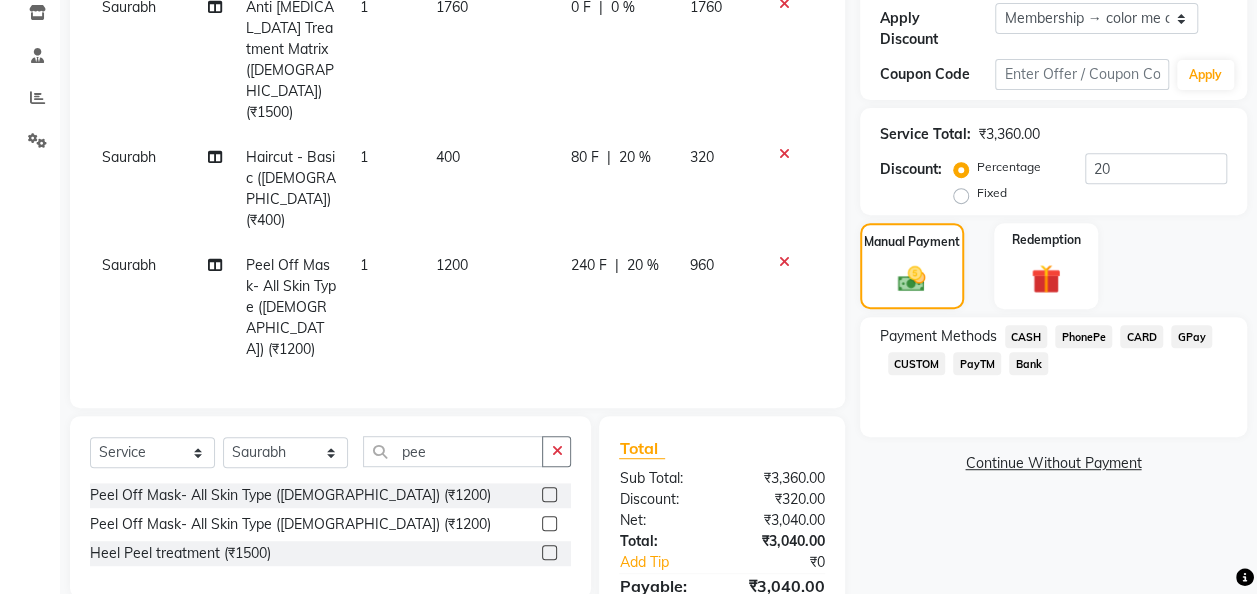 scroll, scrollTop: 379, scrollLeft: 0, axis: vertical 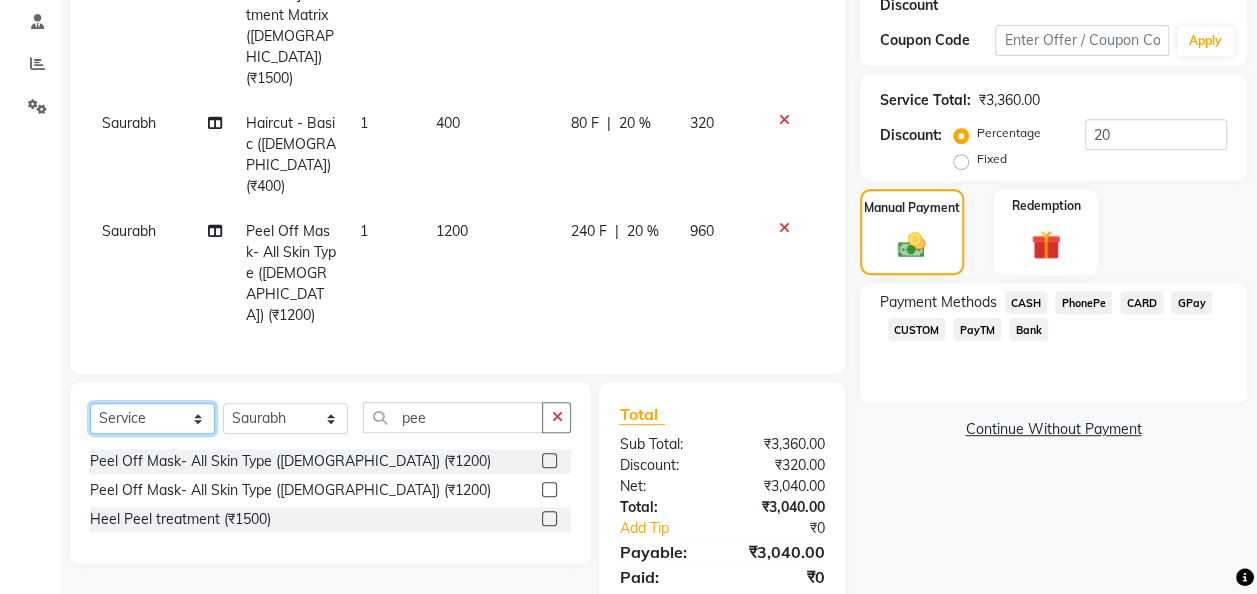 click on "Select  Service  Product  Membership  Package Voucher Prepaid Gift Card" 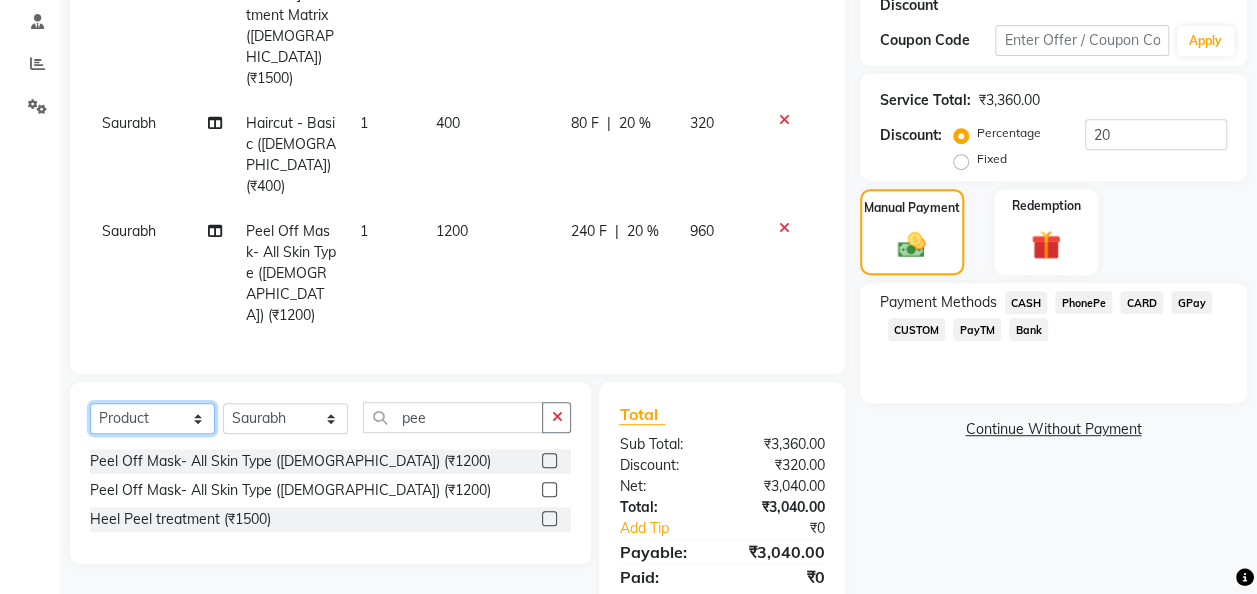 click on "Select  Service  Product  Membership  Package Voucher Prepaid Gift Card" 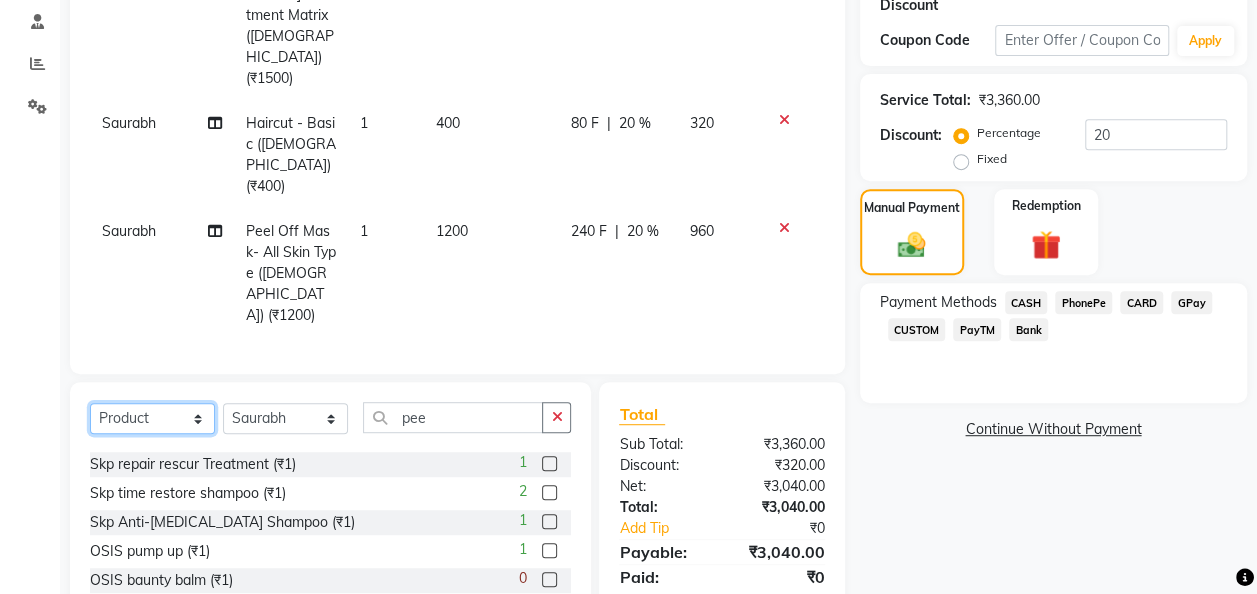 scroll, scrollTop: 866, scrollLeft: 0, axis: vertical 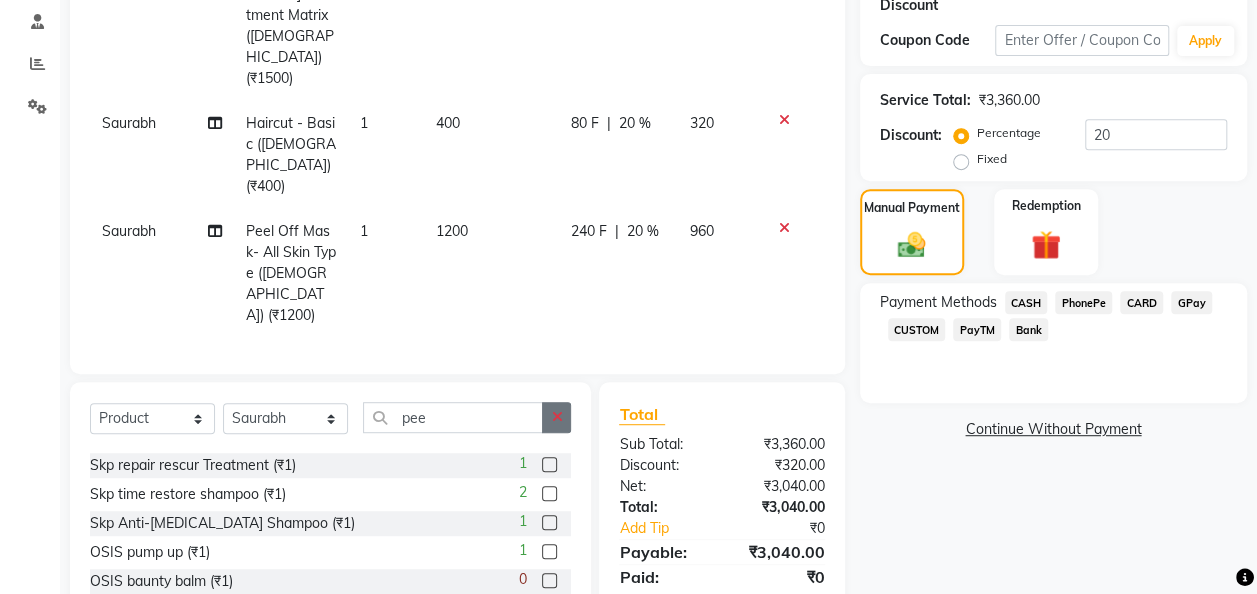 click 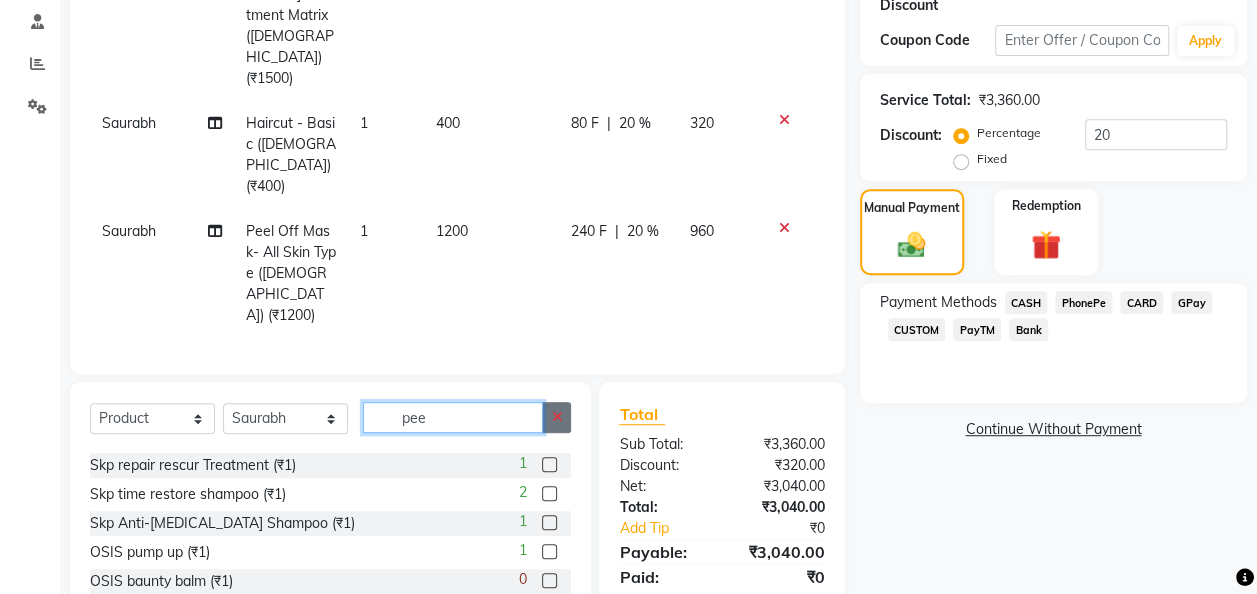 type 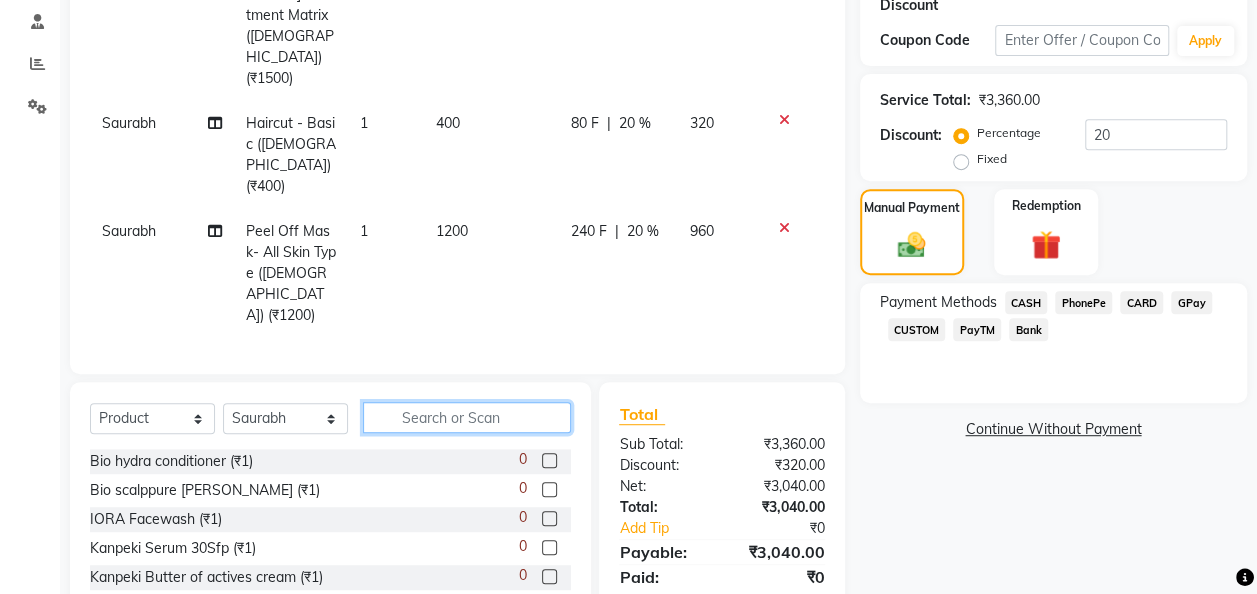 scroll, scrollTop: 1250, scrollLeft: 0, axis: vertical 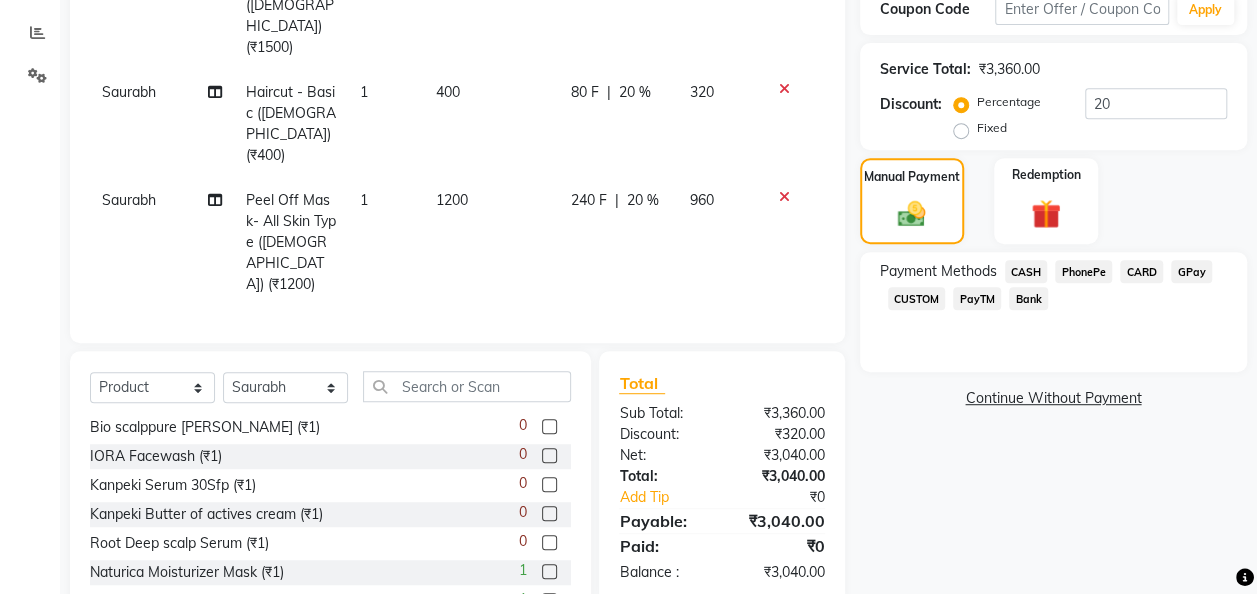 click 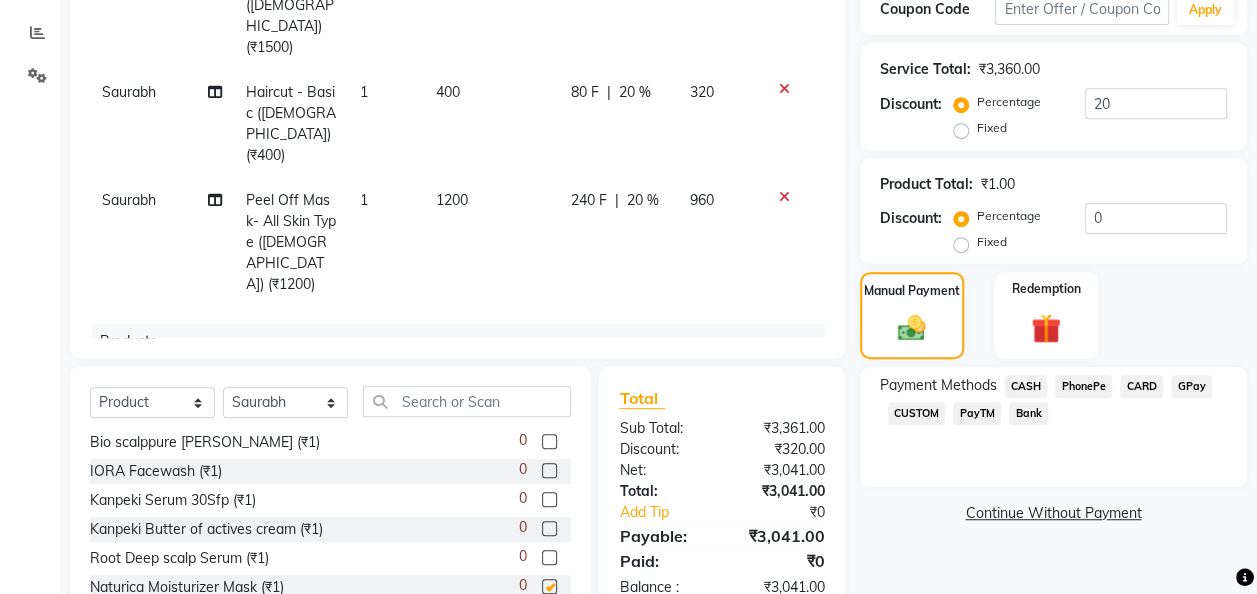 checkbox on "false" 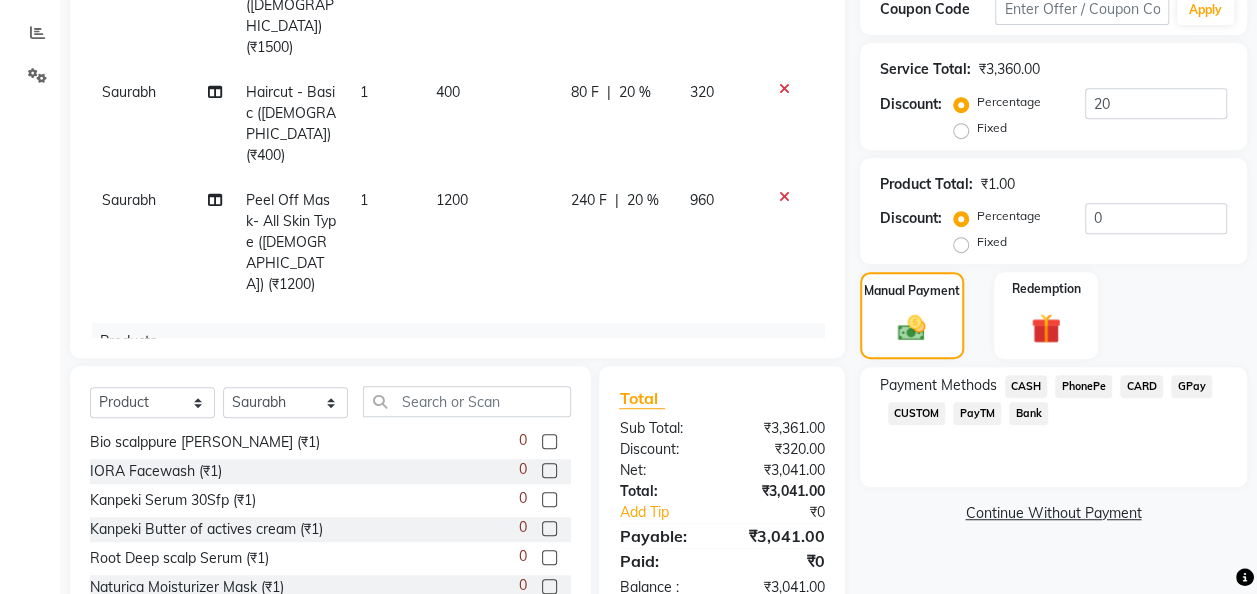 scroll, scrollTop: 80, scrollLeft: 0, axis: vertical 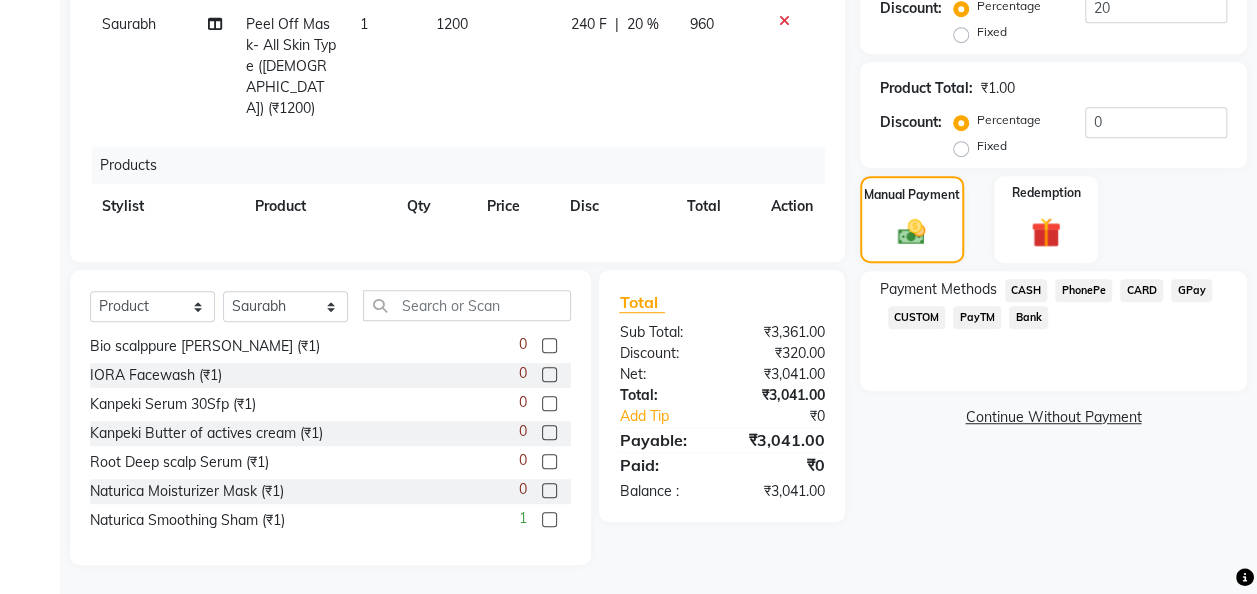 click 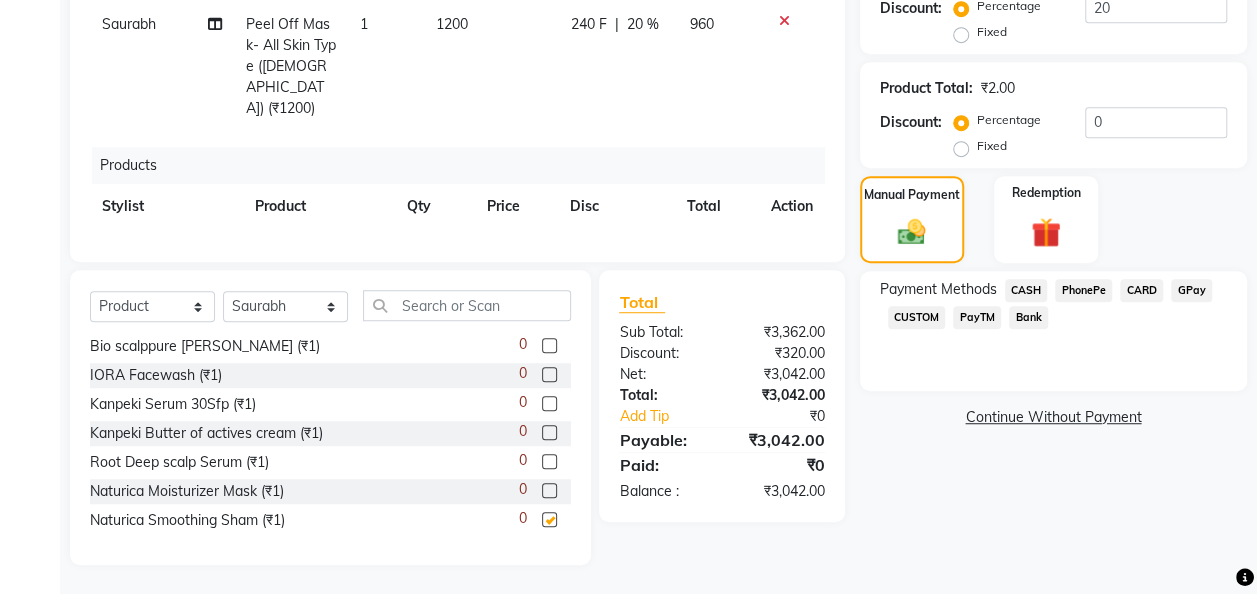 checkbox on "false" 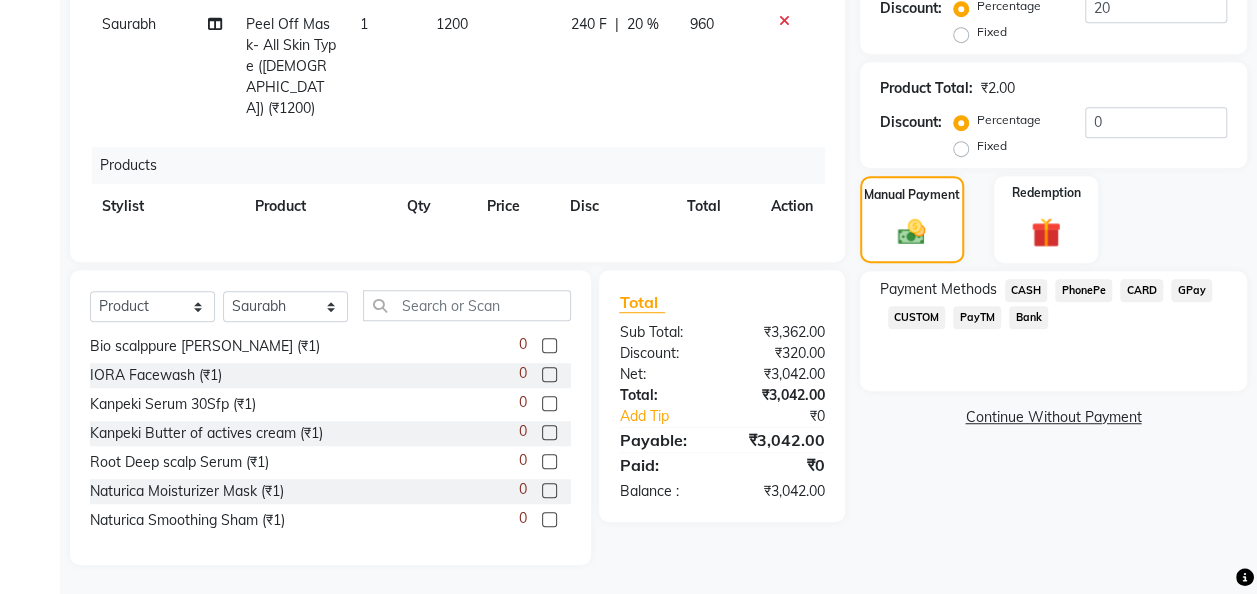 scroll, scrollTop: 146, scrollLeft: 0, axis: vertical 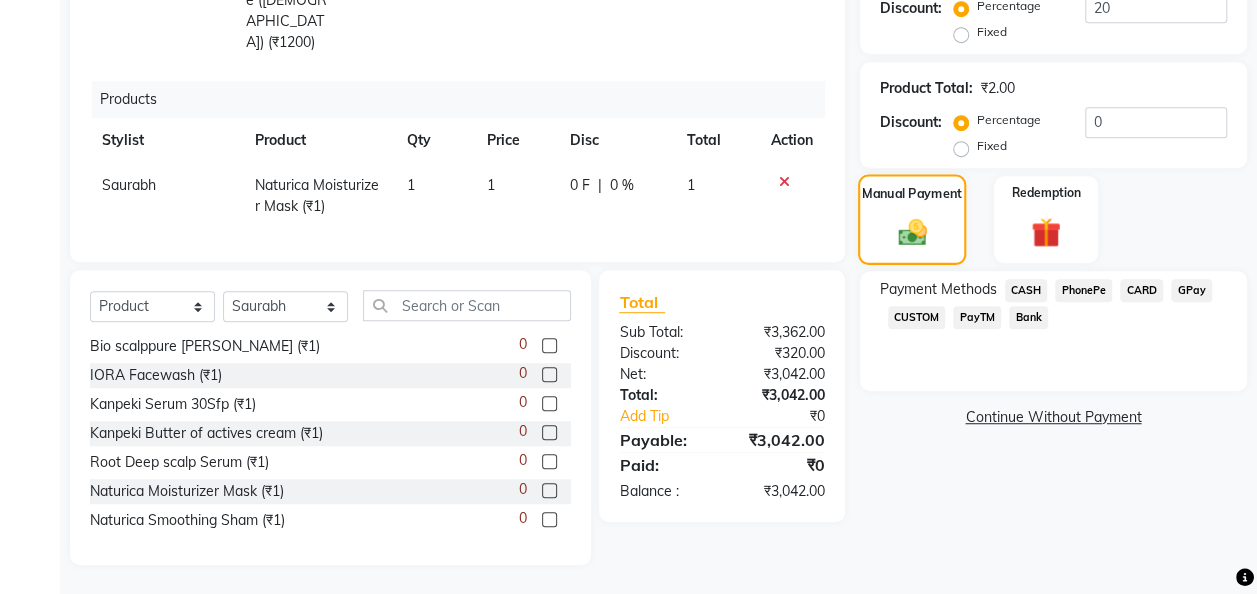 click 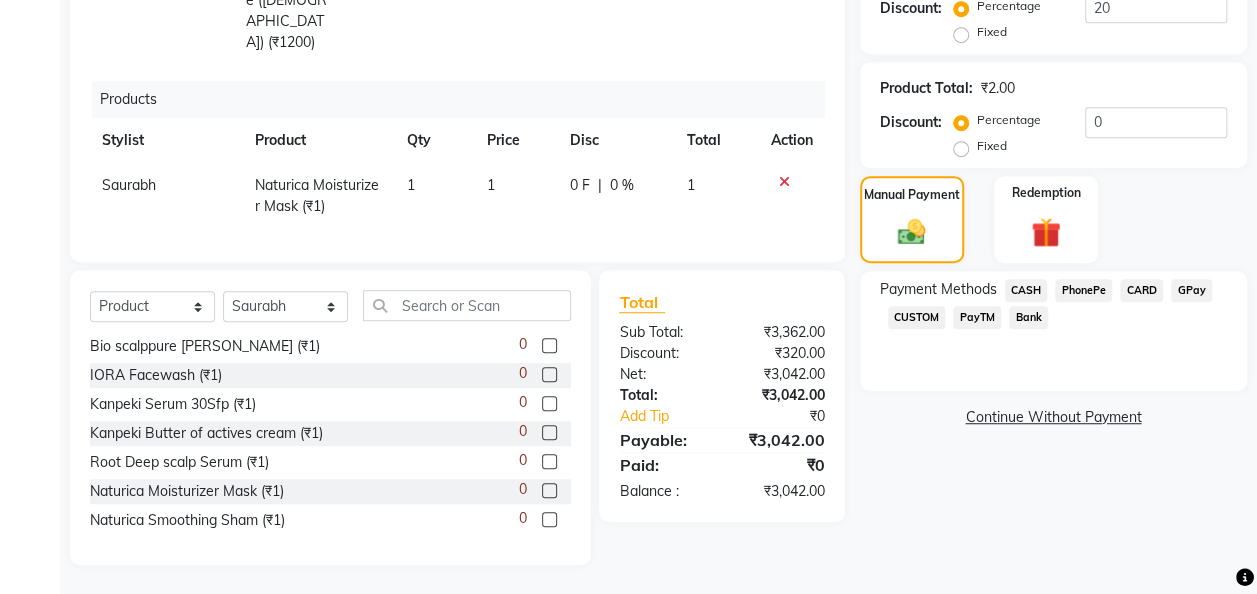 click on "GPay" 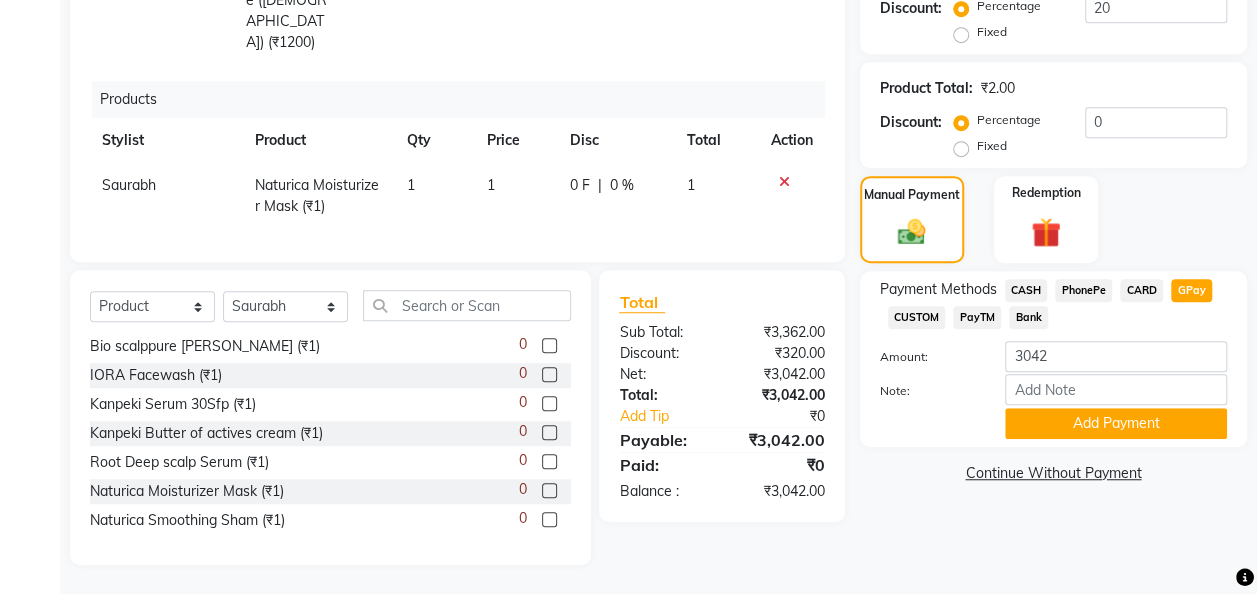 click on "1" 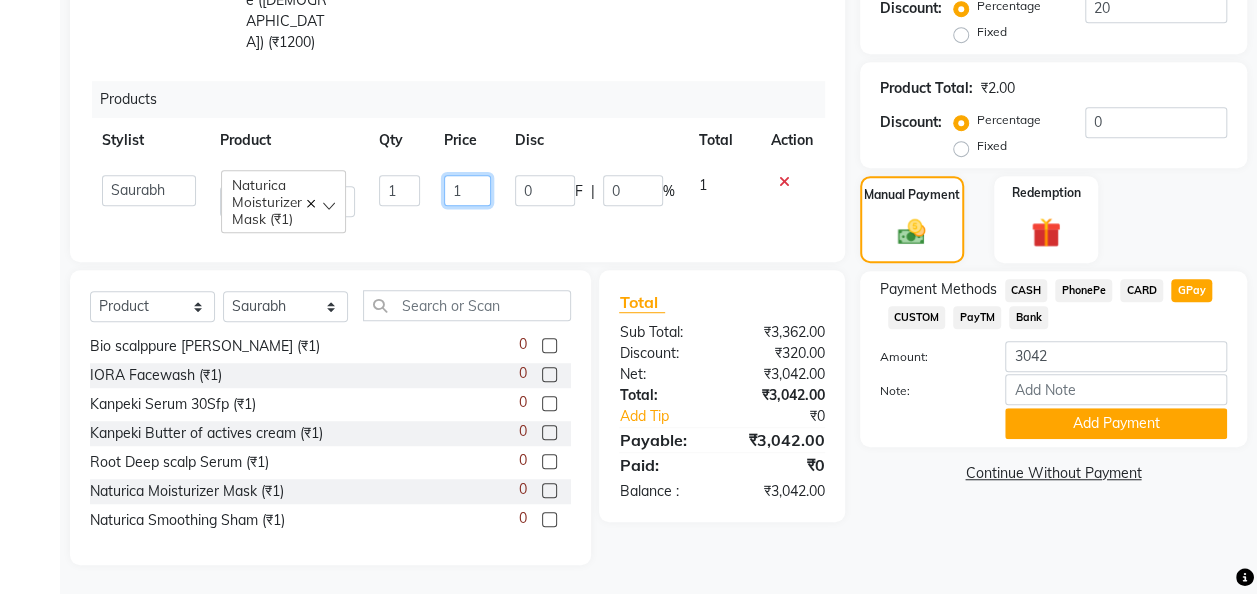 click on "1" 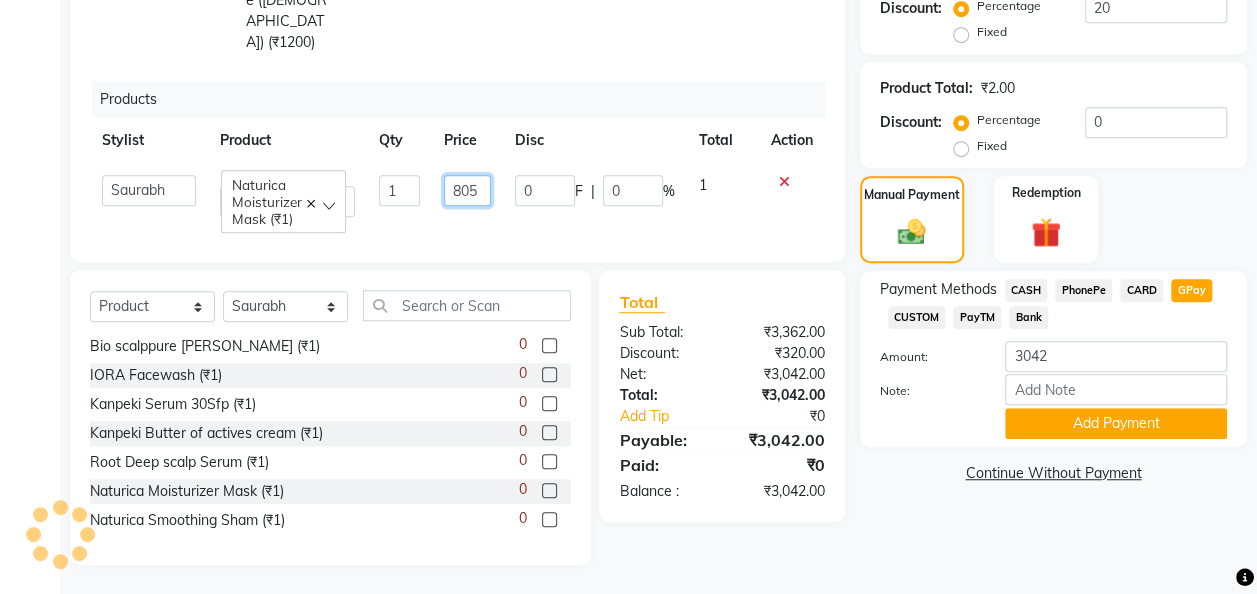 scroll, scrollTop: 0, scrollLeft: 0, axis: both 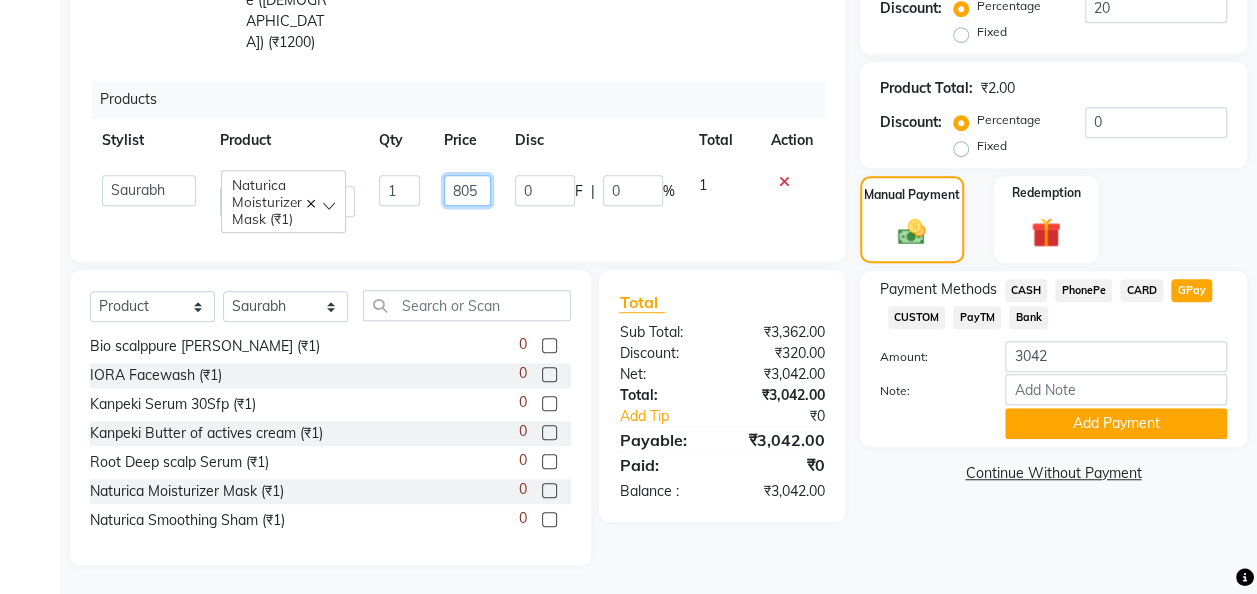 type on "1805" 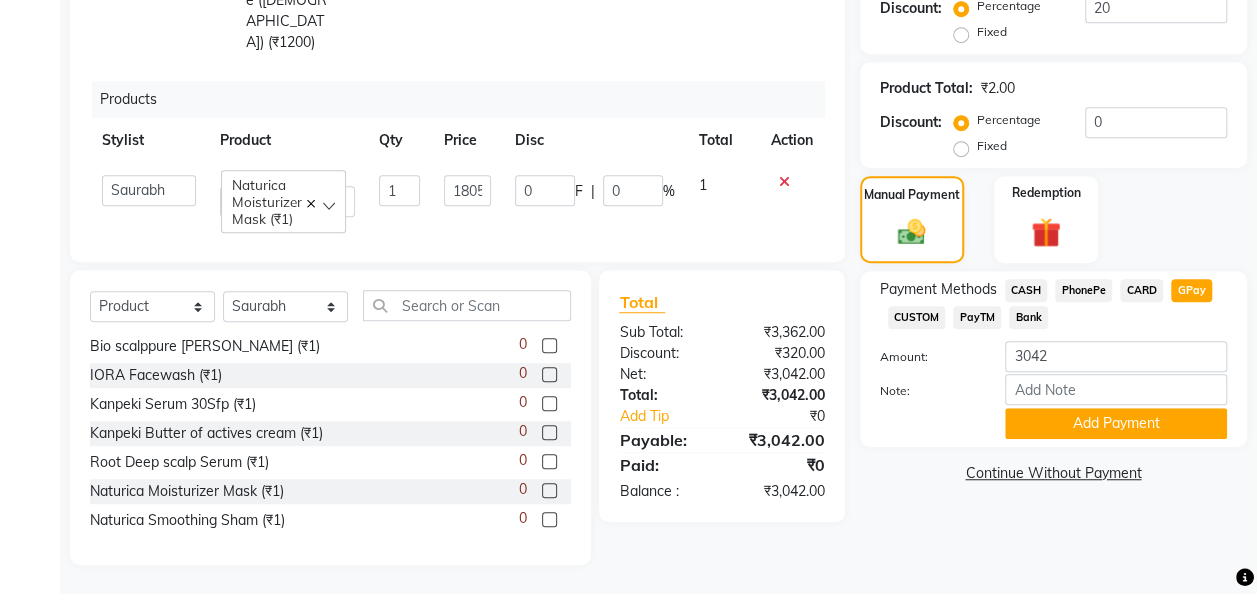 click on "Saurabh  Naturica Smoothing Sham (₹1) 1 1 0 F | 0 % 1" 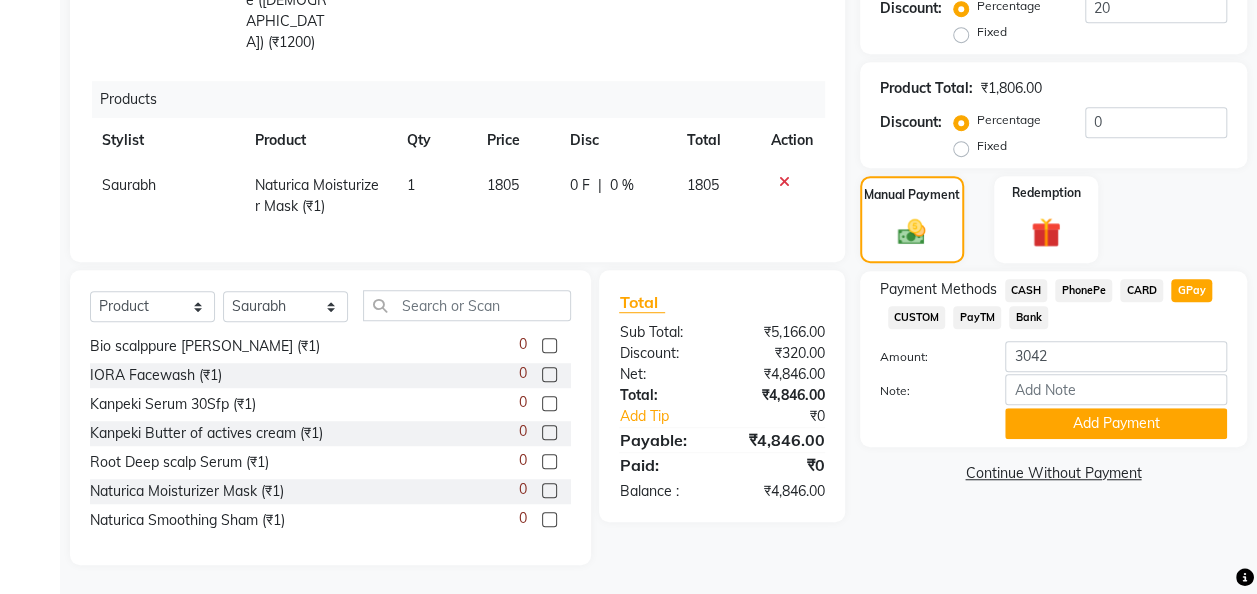 click on "1" 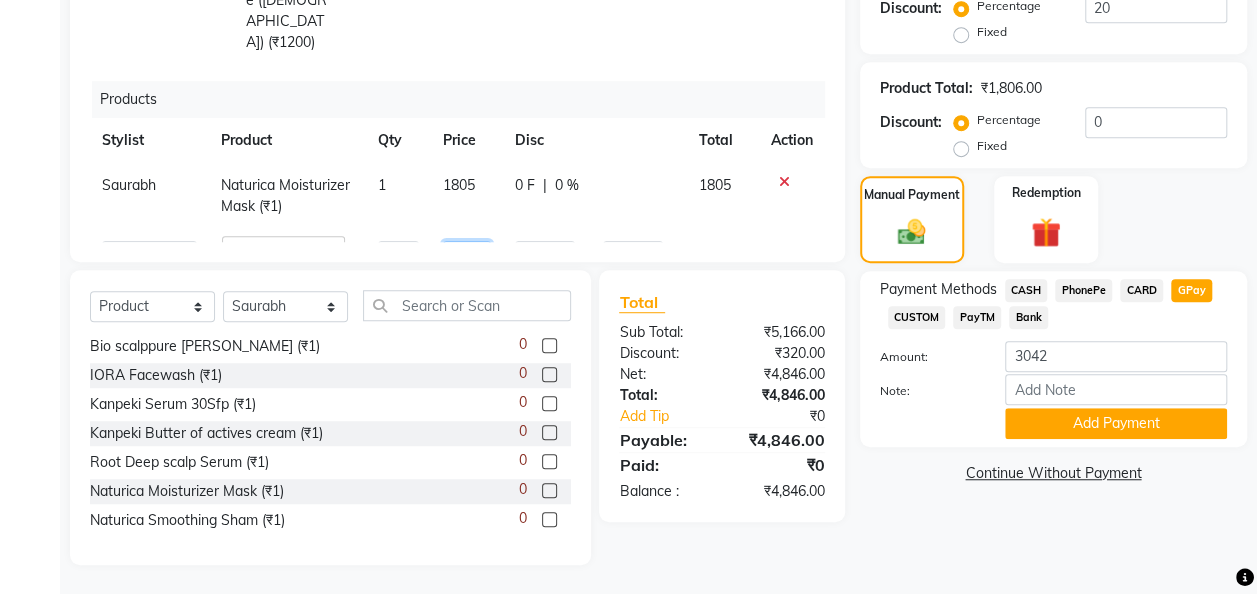 click on "1" 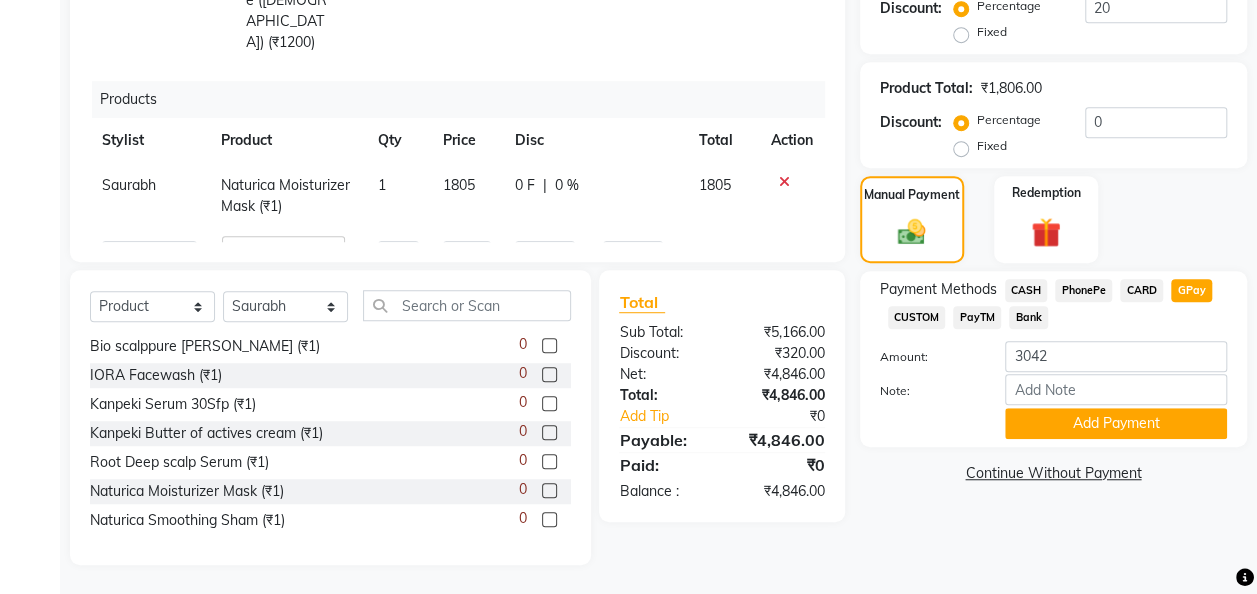 click on "Name: [PERSON_NAME] Membership: end on [DATE] Total Visits:  15 Card on file:  0 Last Visit:   [DATE] Points:   144.05  Apply Discount Select Membership → color me crazy membership  Loyalty → Loyality level 1  Coupon Code Apply Service Total:  ₹3,360.00  Discount:  Percentage   Fixed  20 Product Total:  ₹1,806.00  Discount:  Percentage   Fixed  0 Manual Payment Redemption Payment Methods  CASH   PhonePe   CARD   GPay   CUSTOM   PayTM   Bank  Amount: 3042 Note: Add Payment  Continue Without Payment" 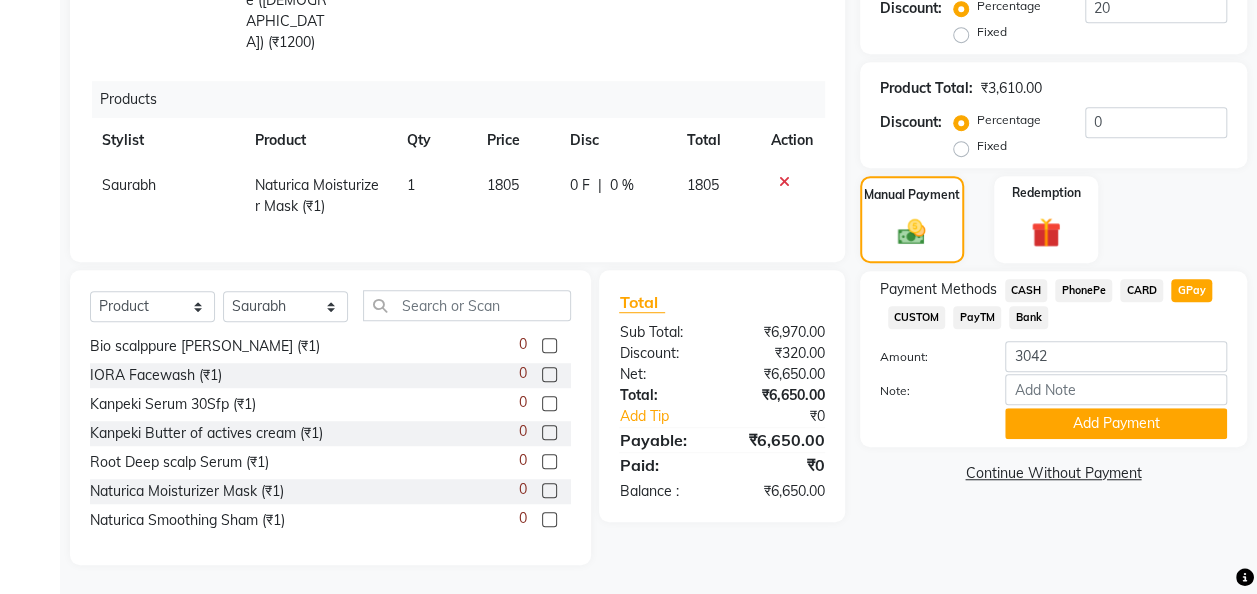 click on "GPay" 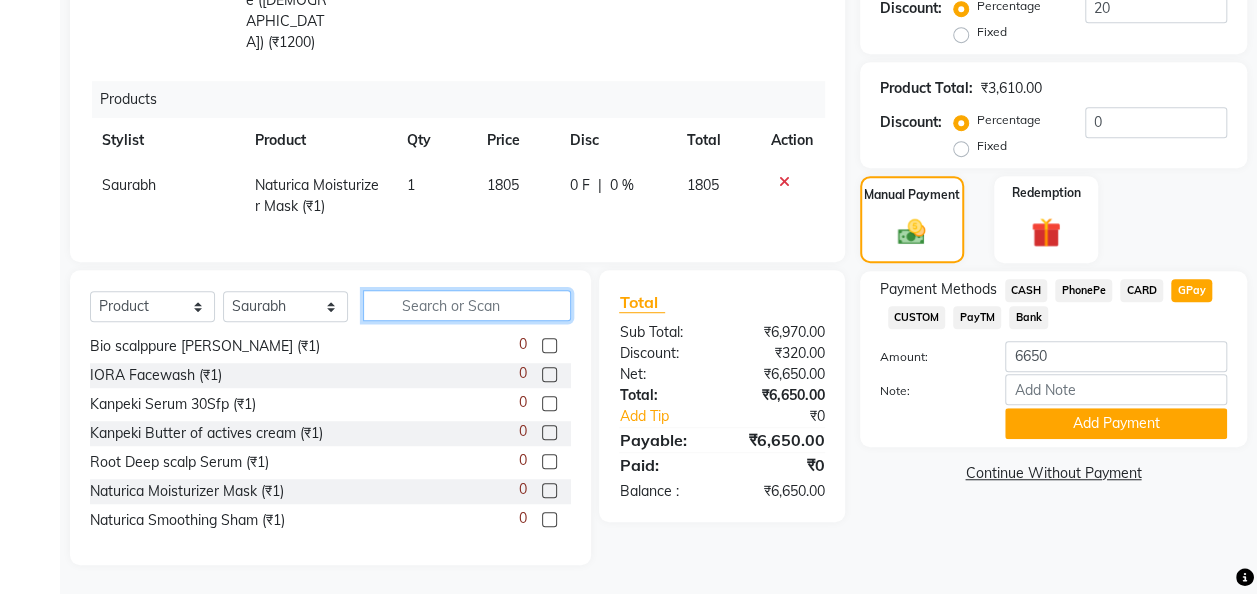 click 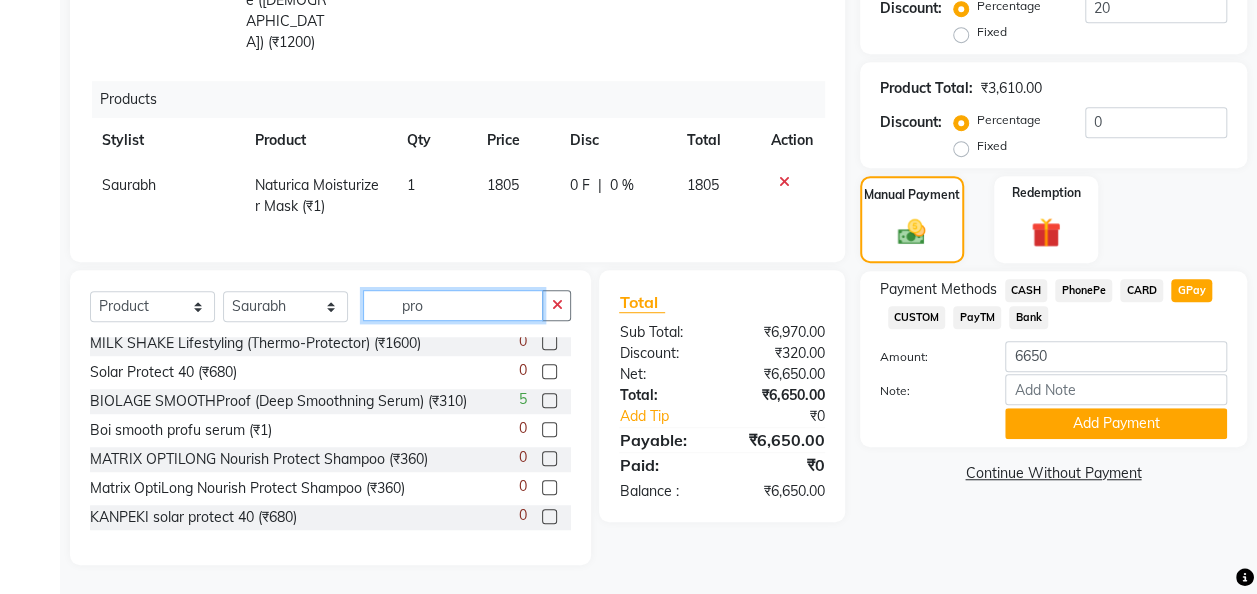 scroll, scrollTop: 0, scrollLeft: 0, axis: both 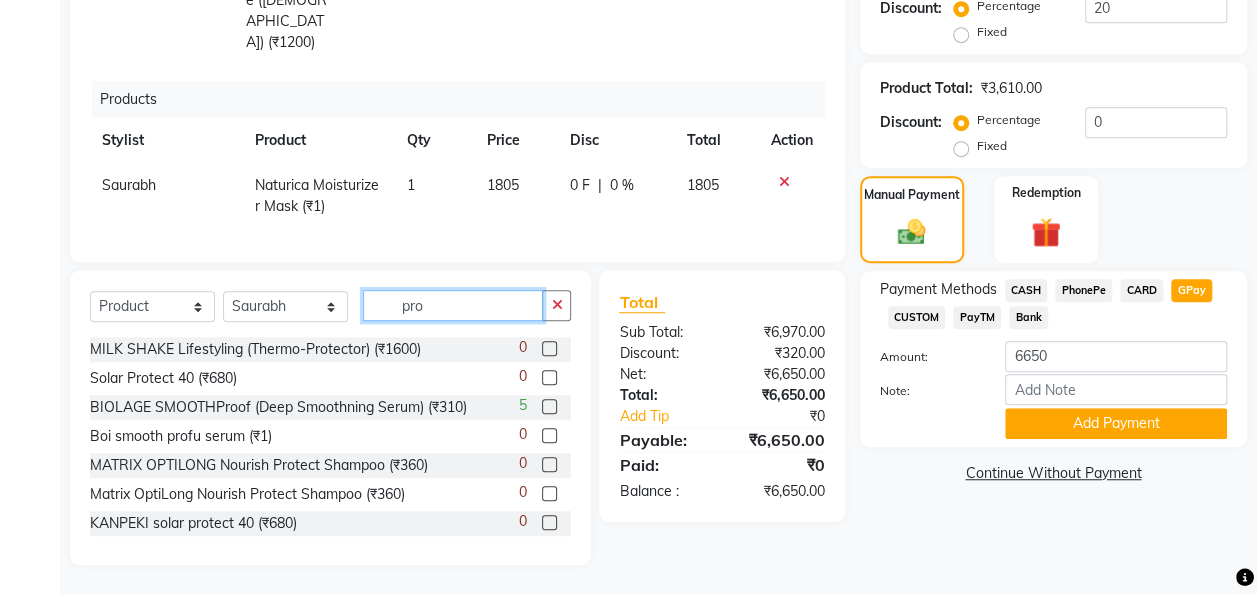 click on "pro" 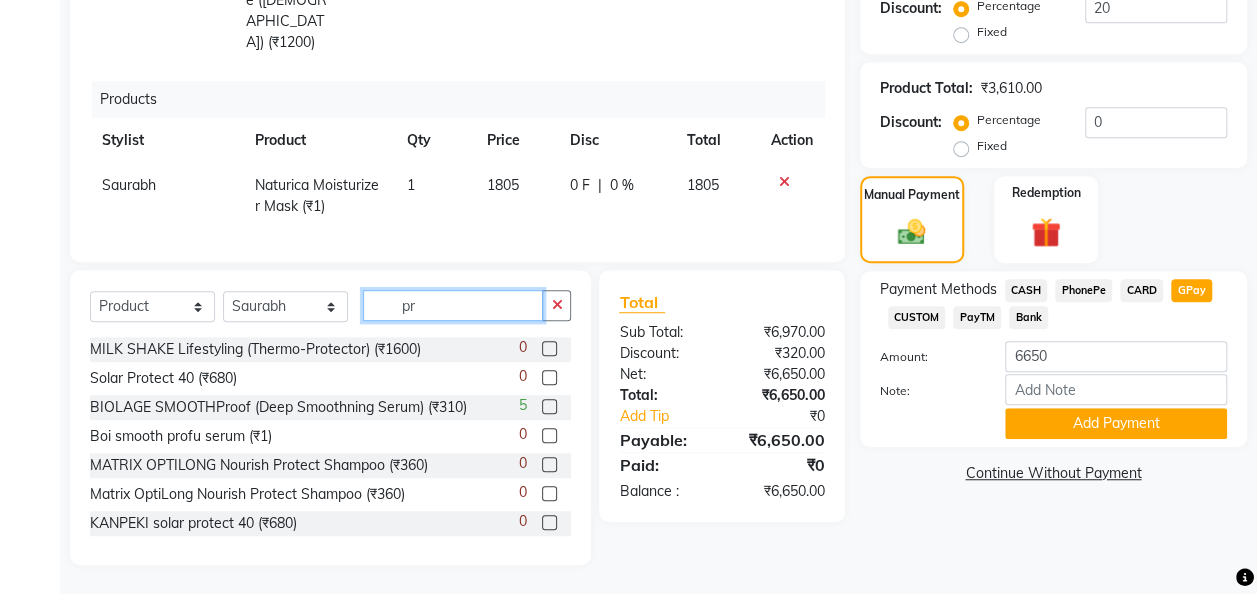type on "p" 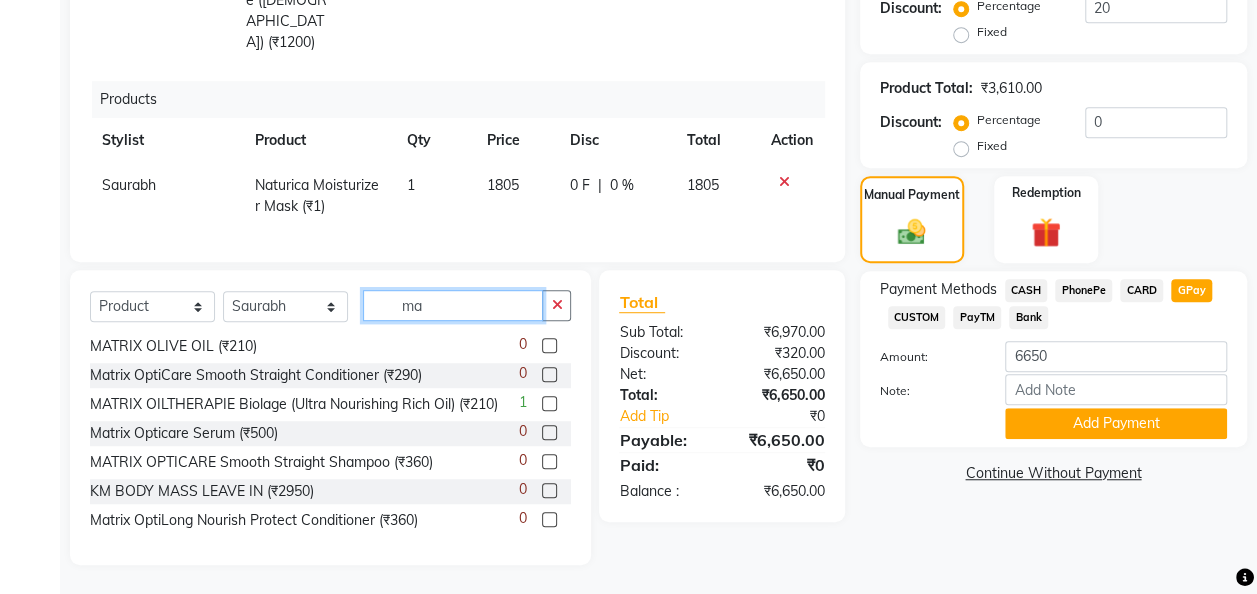 scroll, scrollTop: 1292, scrollLeft: 0, axis: vertical 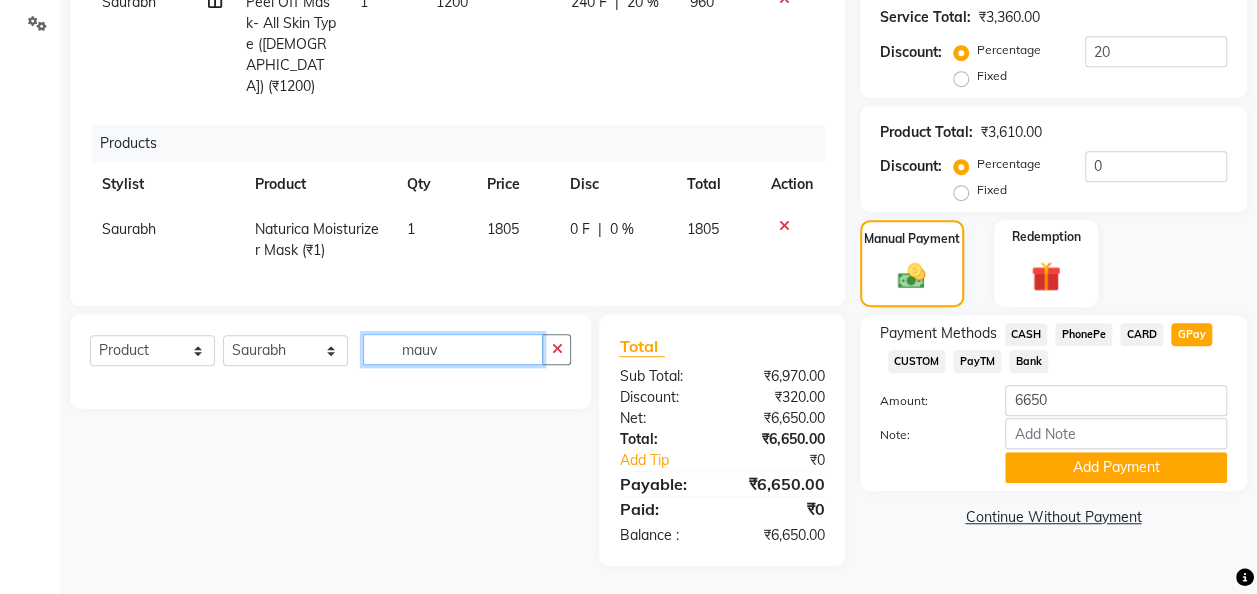 type on "mauv" 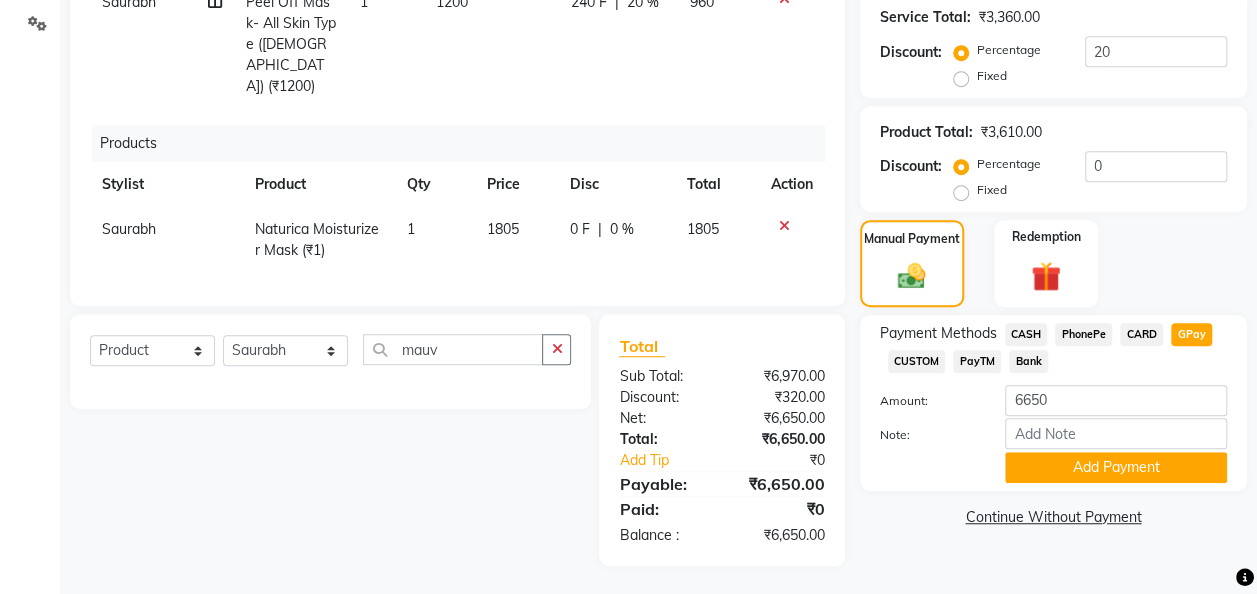 click on "Saurabh" 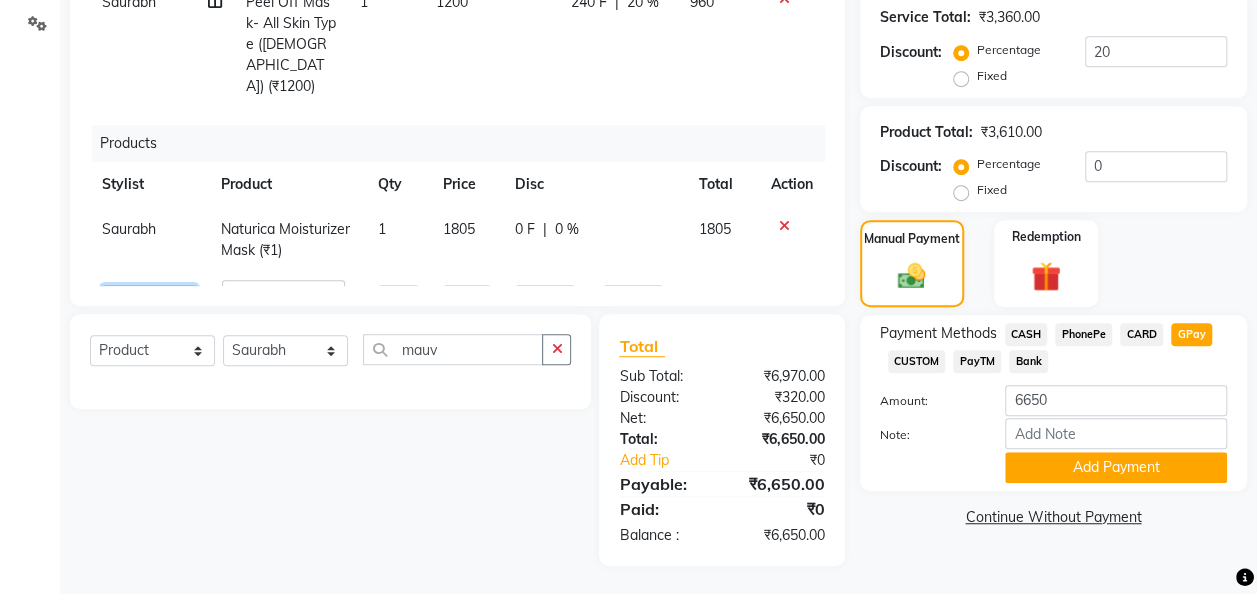 click on "Amit   [PERSON_NAME] [PERSON_NAME]   [PERSON_NAME]   [PERSON_NAME]   [PERSON_NAME] [PERSON_NAME]    [PERSON_NAME]" 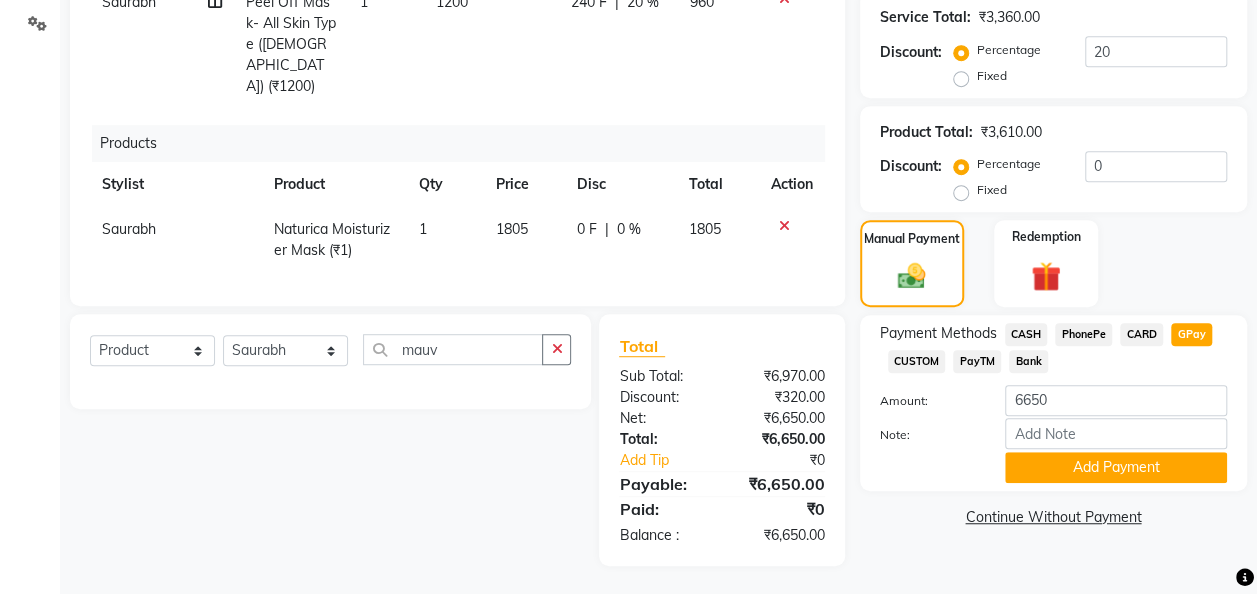 click on "Saurabh" 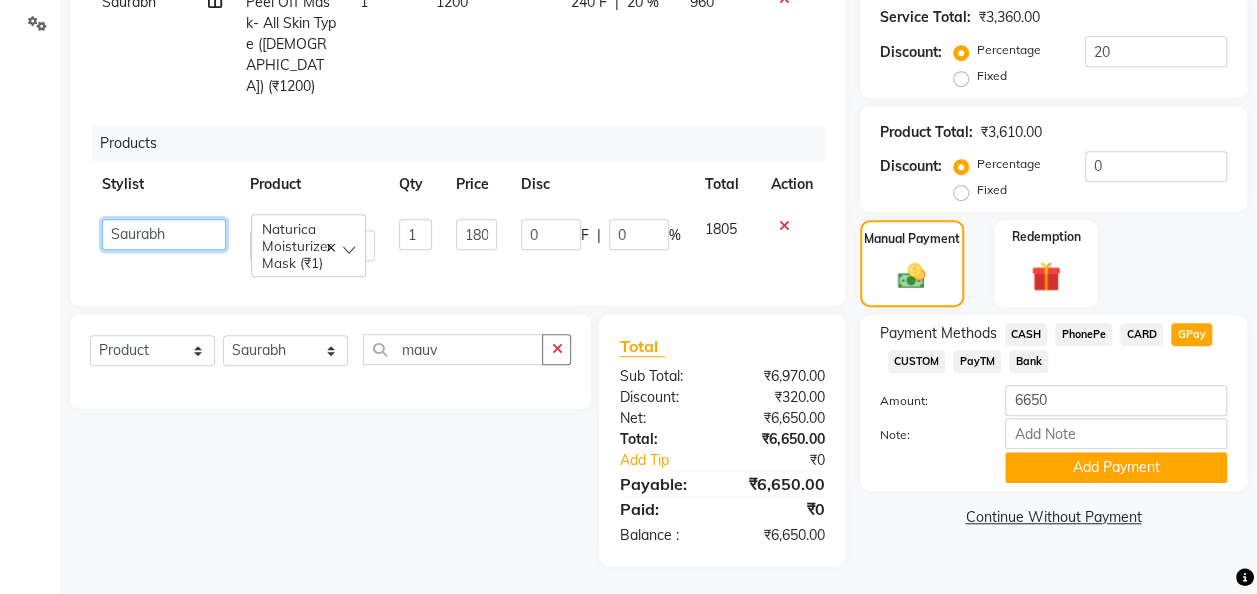 click on "Amit   [PERSON_NAME] [PERSON_NAME]   [PERSON_NAME]   [PERSON_NAME]   [PERSON_NAME] [PERSON_NAME]    [PERSON_NAME]" 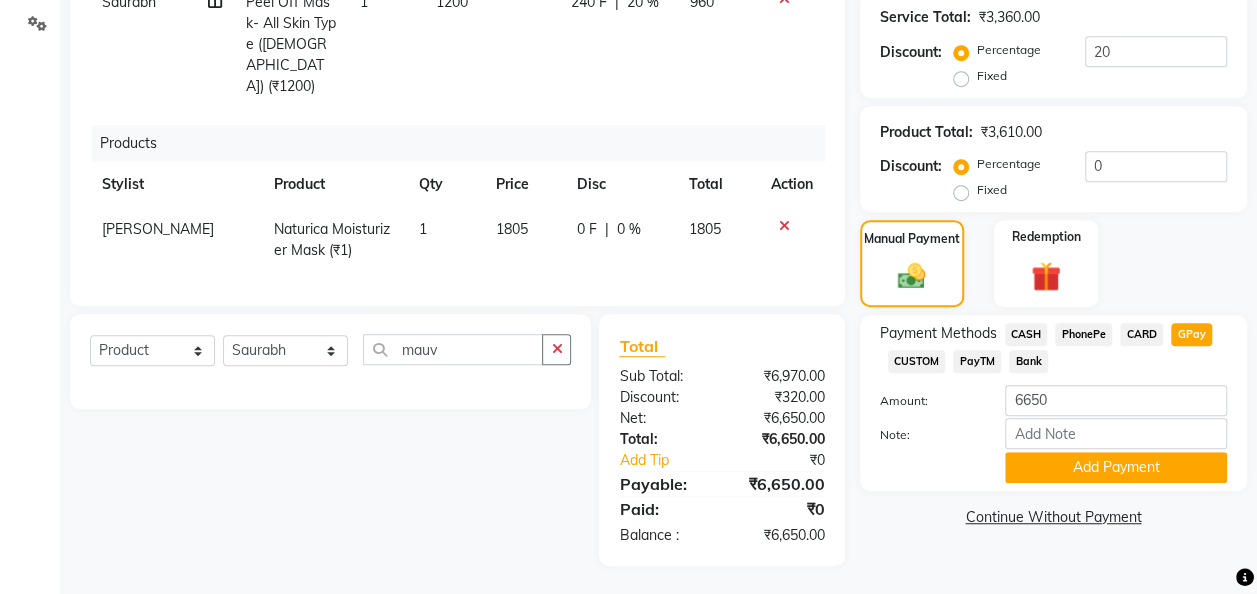 click on "Select  Service  Product  Membership  Package Voucher Prepaid Gift Card  Select Stylist Amit [PERSON_NAME] [PERSON_NAME] [PERSON_NAME] [PERSON_NAME] [PERSON_NAME] [PERSON_NAME]  [PERSON_NAME] mauv" 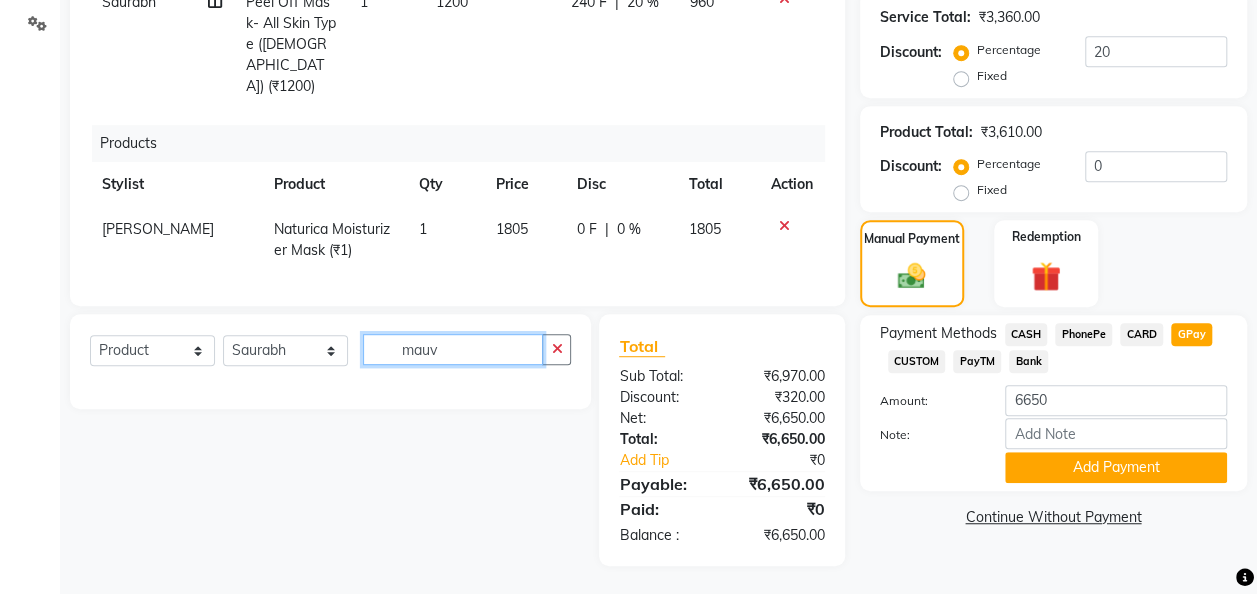 click on "mauv" 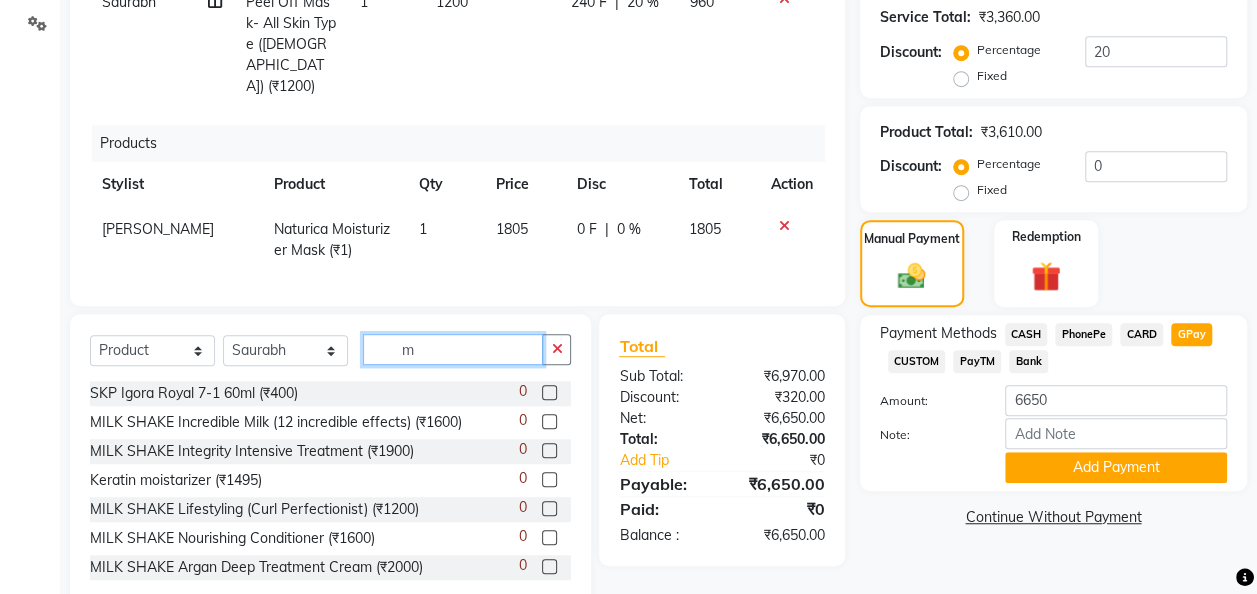 type on "m" 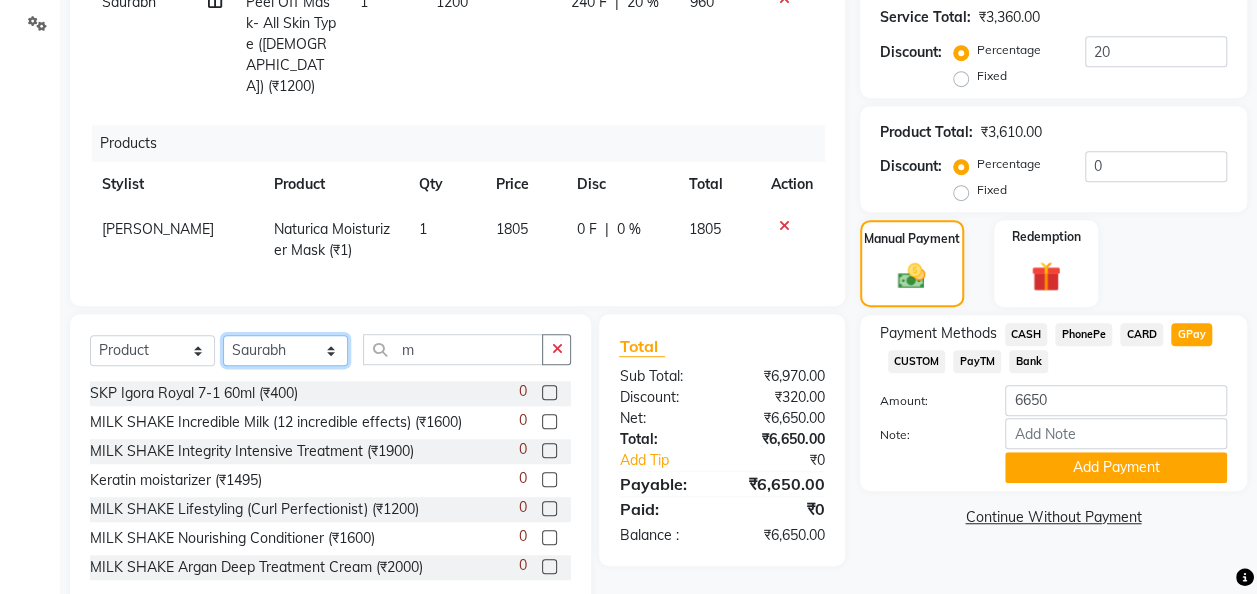 click on "Select Stylist Amit [PERSON_NAME] [PERSON_NAME] [PERSON_NAME] [PERSON_NAME] [PERSON_NAME] [PERSON_NAME]  [PERSON_NAME]" 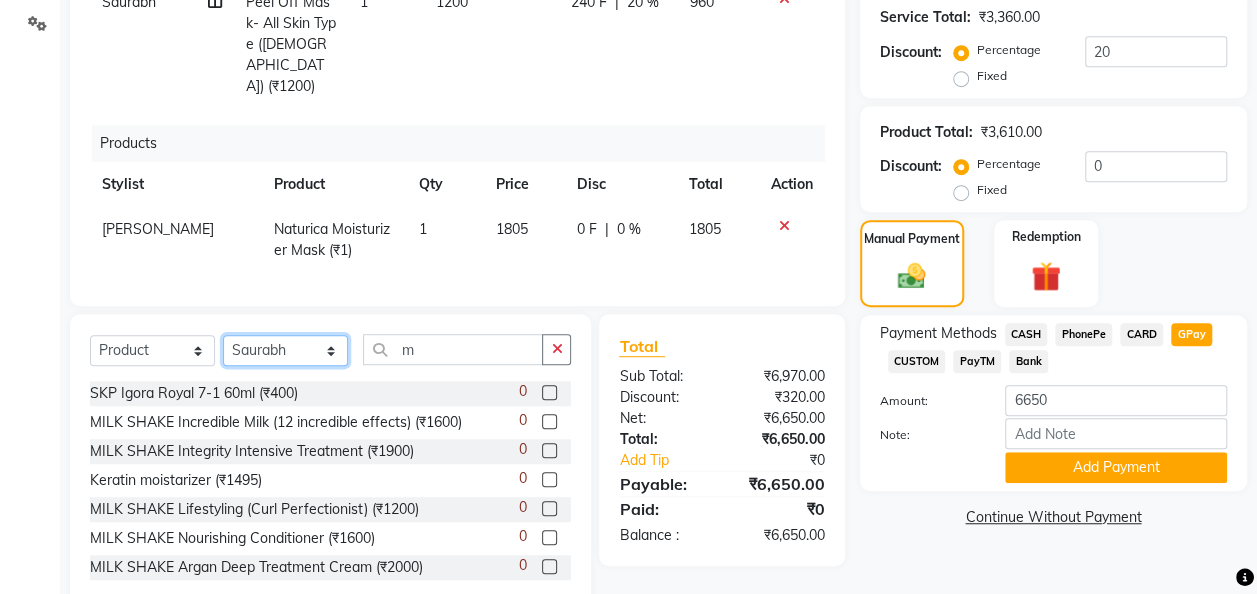 select on "54669" 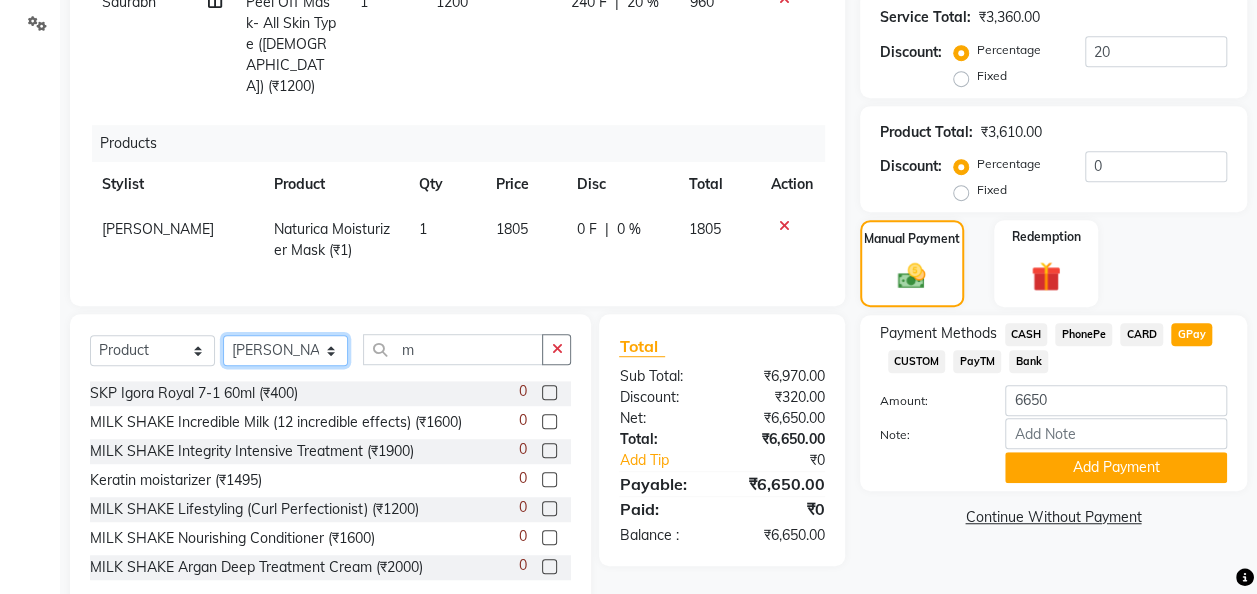 click on "Select Stylist Amit [PERSON_NAME] [PERSON_NAME] [PERSON_NAME] [PERSON_NAME] [PERSON_NAME] [PERSON_NAME]  [PERSON_NAME]" 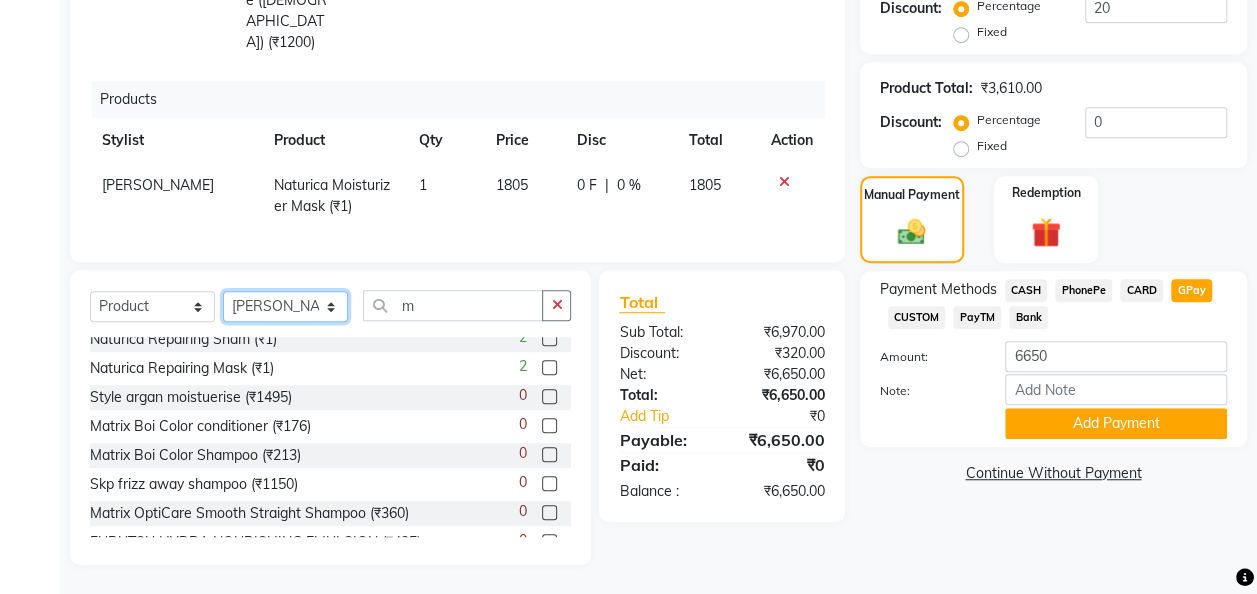 scroll, scrollTop: 1250, scrollLeft: 0, axis: vertical 